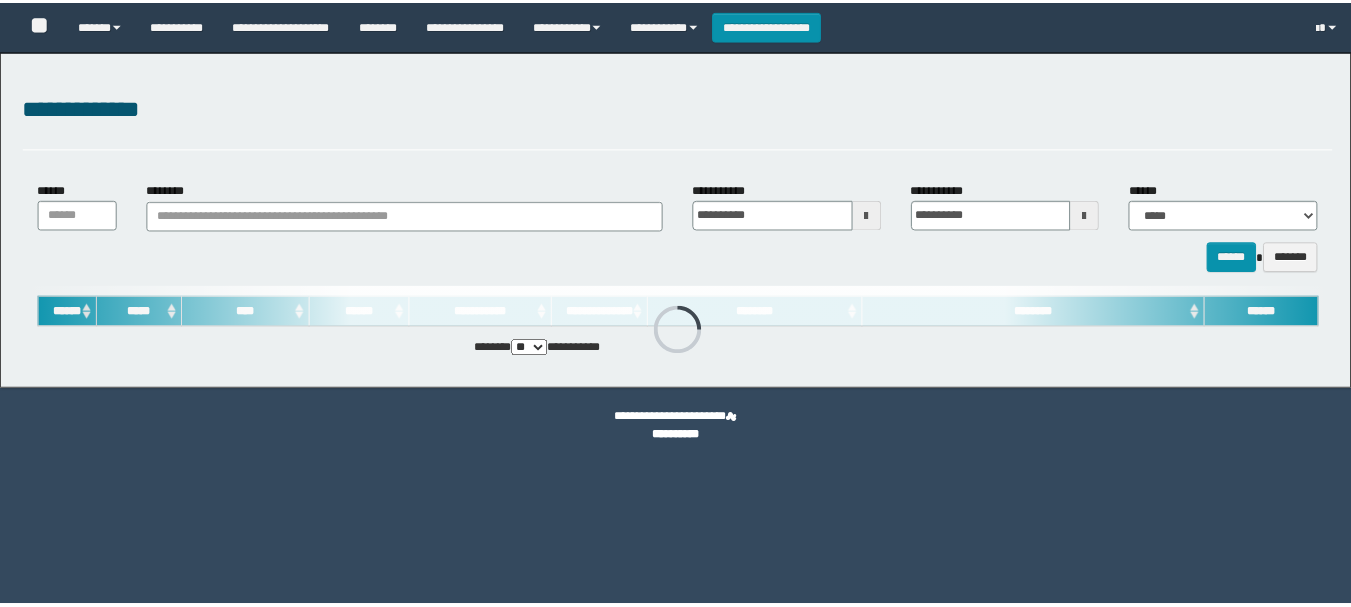 scroll, scrollTop: 0, scrollLeft: 0, axis: both 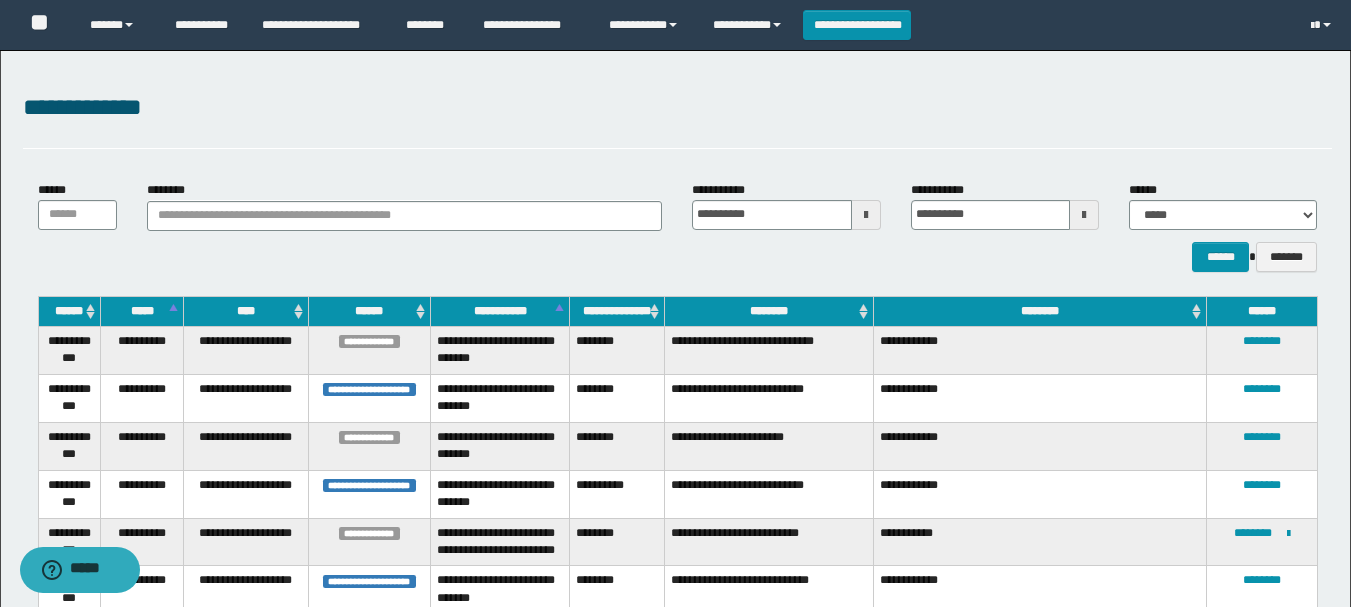 click on "********" at bounding box center [769, 311] 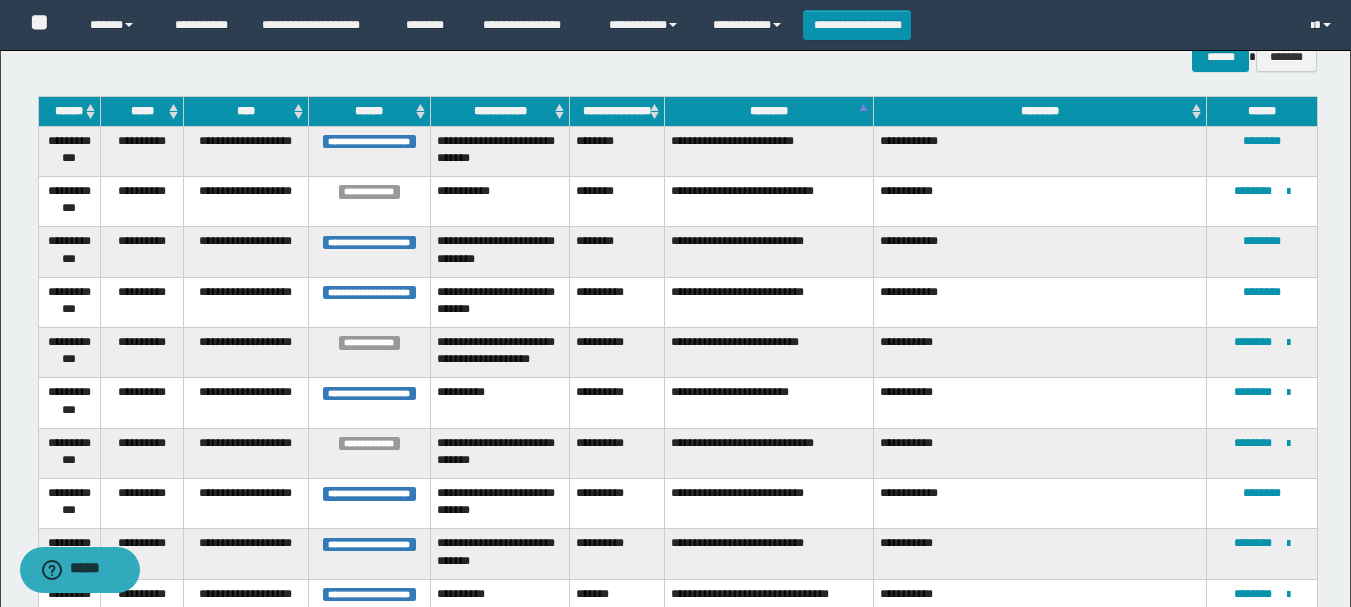 scroll, scrollTop: 300, scrollLeft: 0, axis: vertical 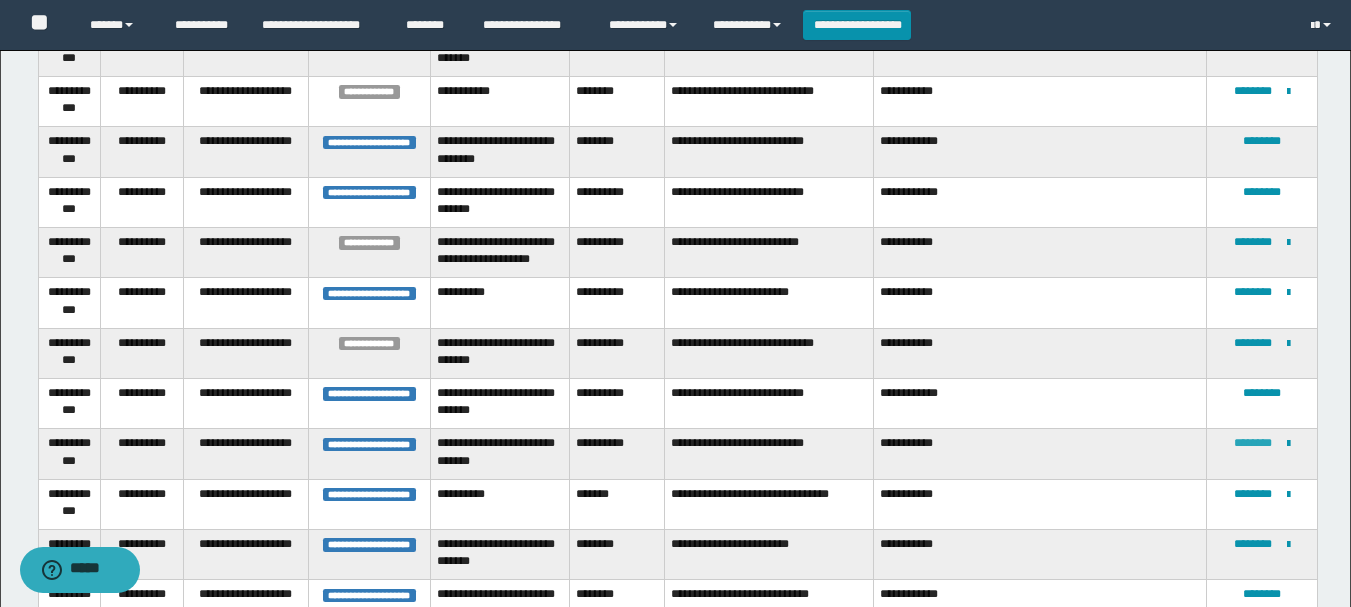 click on "********" at bounding box center [1253, 443] 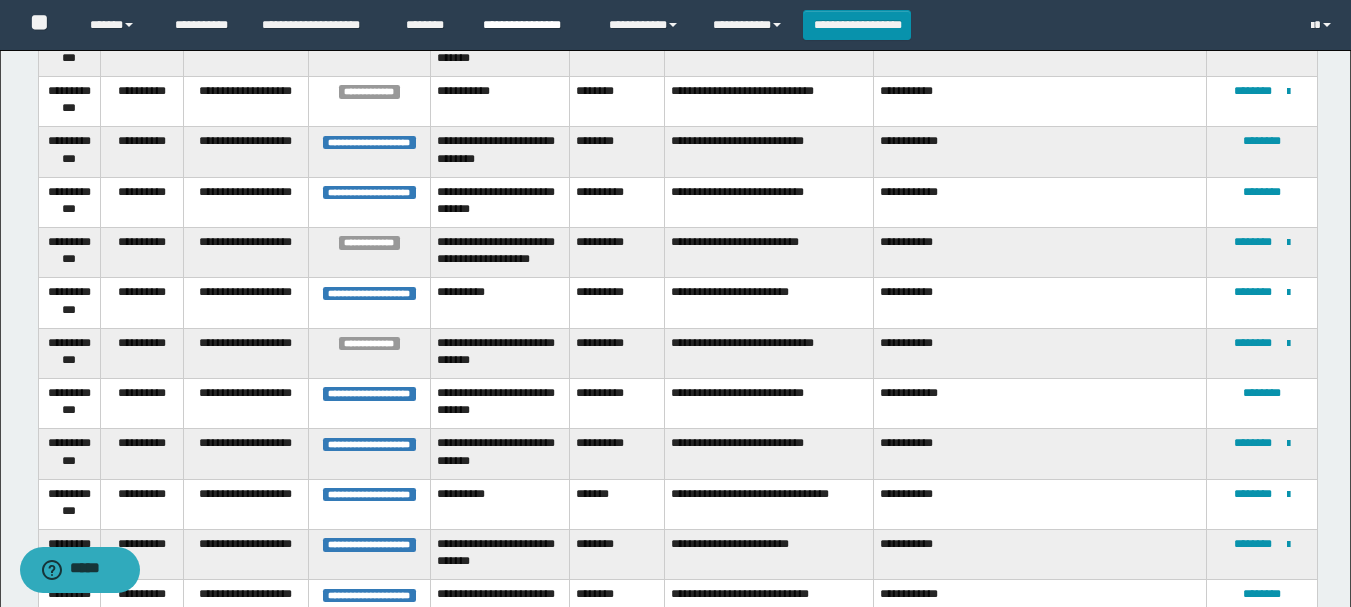 click on "**********" at bounding box center [531, 25] 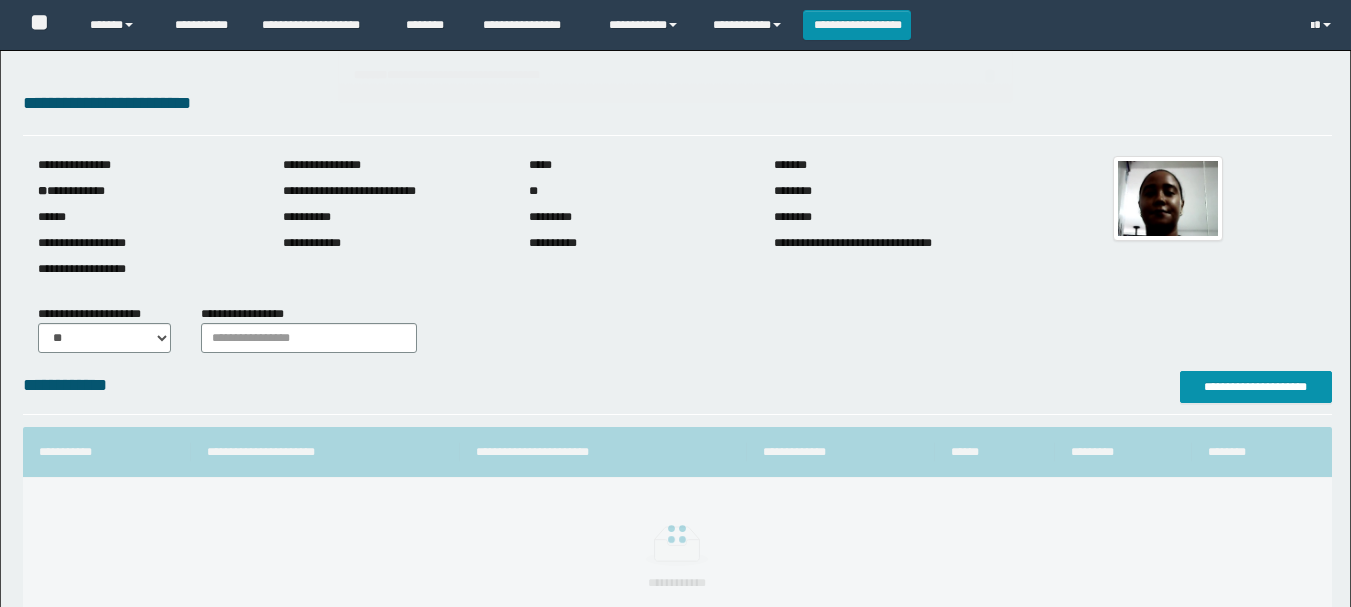 scroll, scrollTop: 0, scrollLeft: 0, axis: both 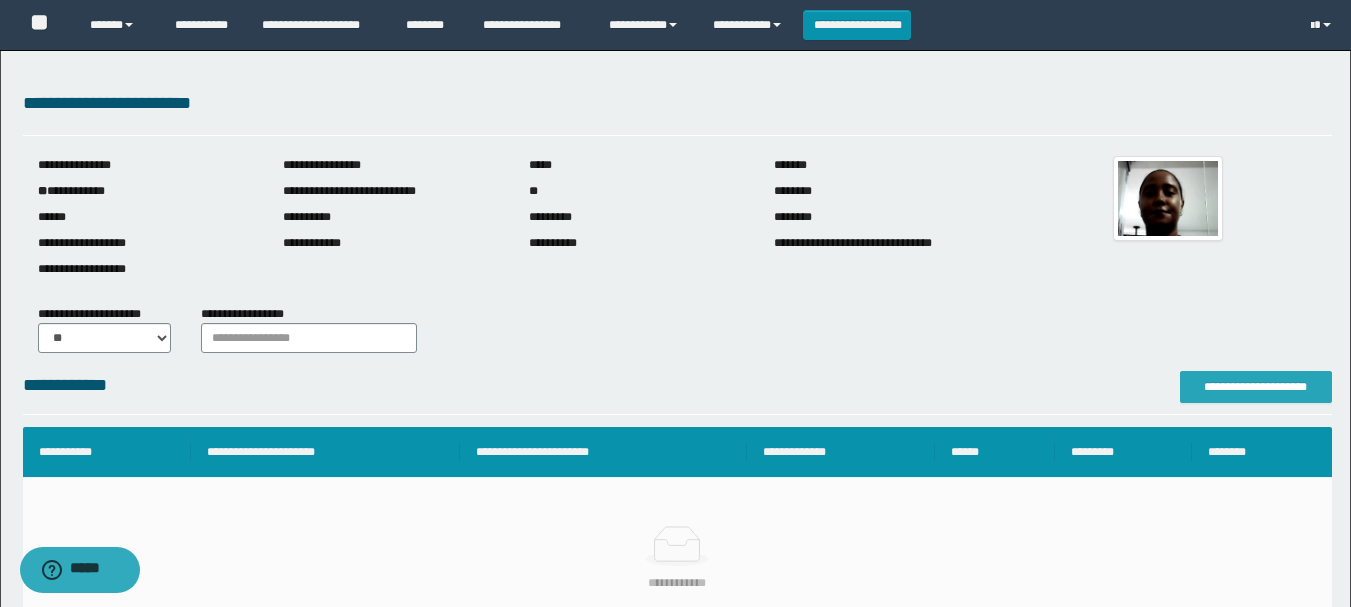 click on "**********" at bounding box center (1256, 387) 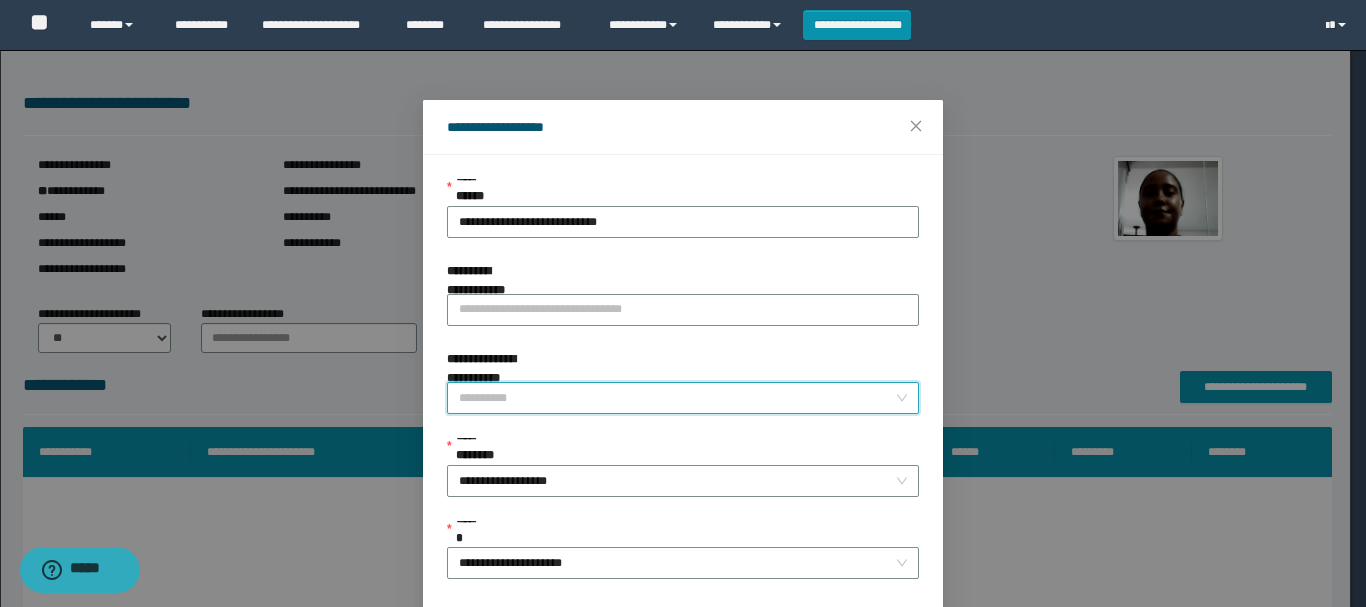 click on "**********" at bounding box center (677, 398) 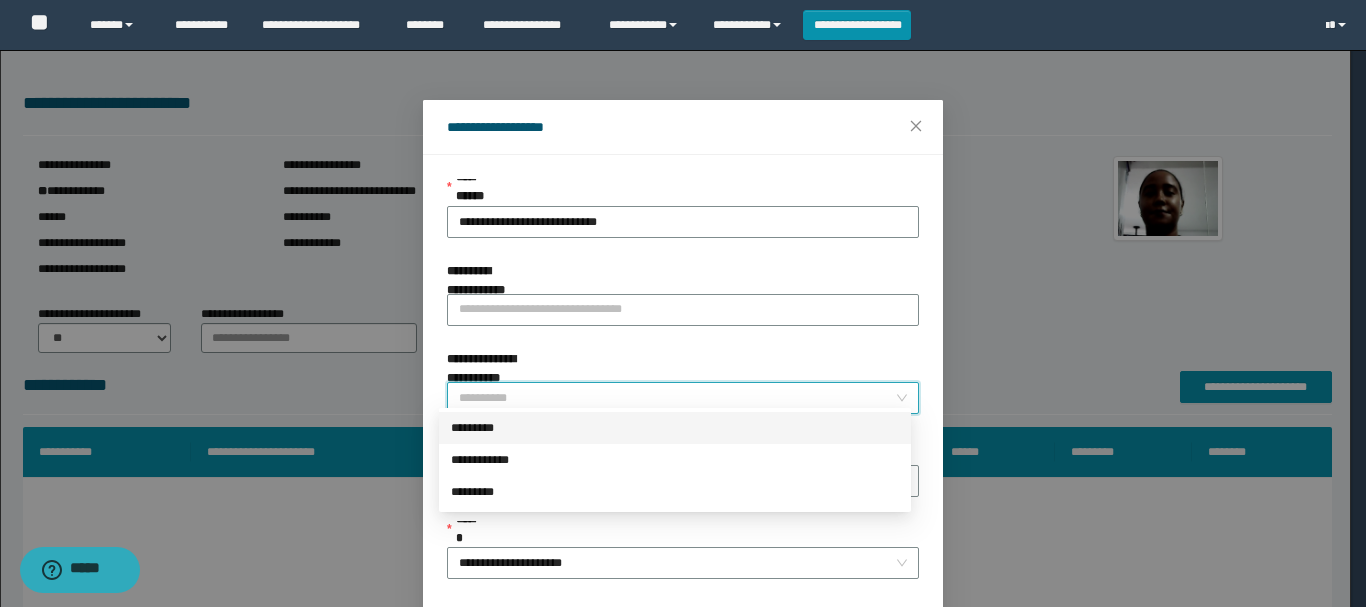 click on "*********" at bounding box center (675, 428) 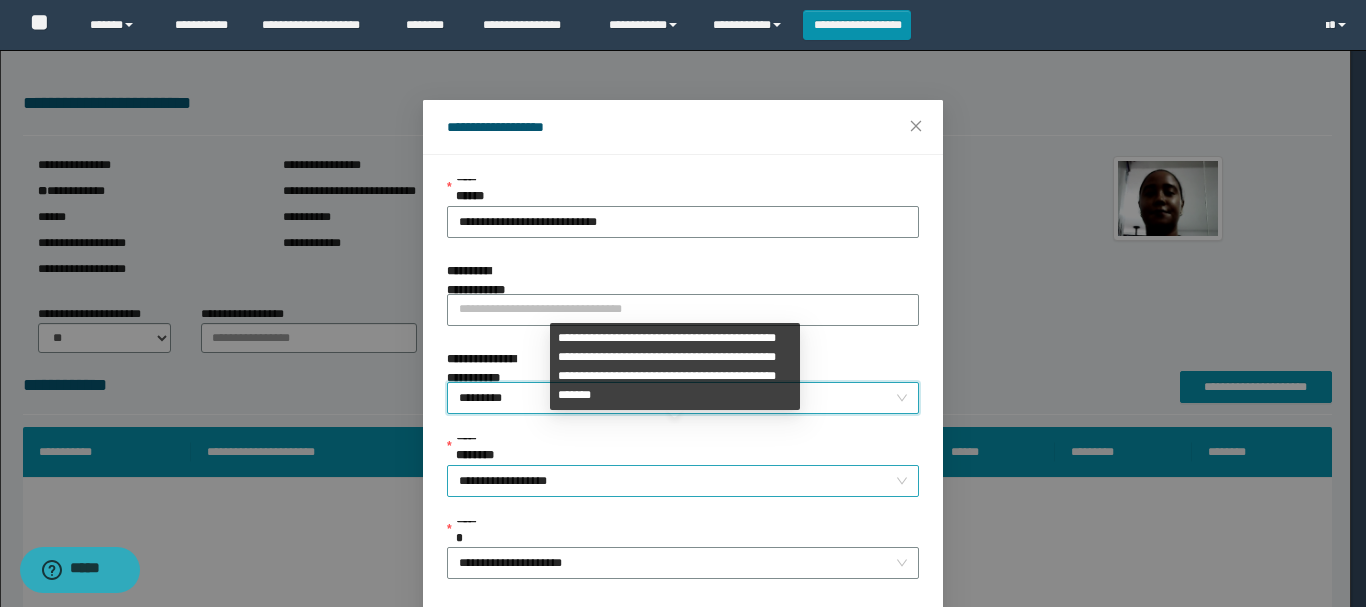 click on "**********" at bounding box center [683, 481] 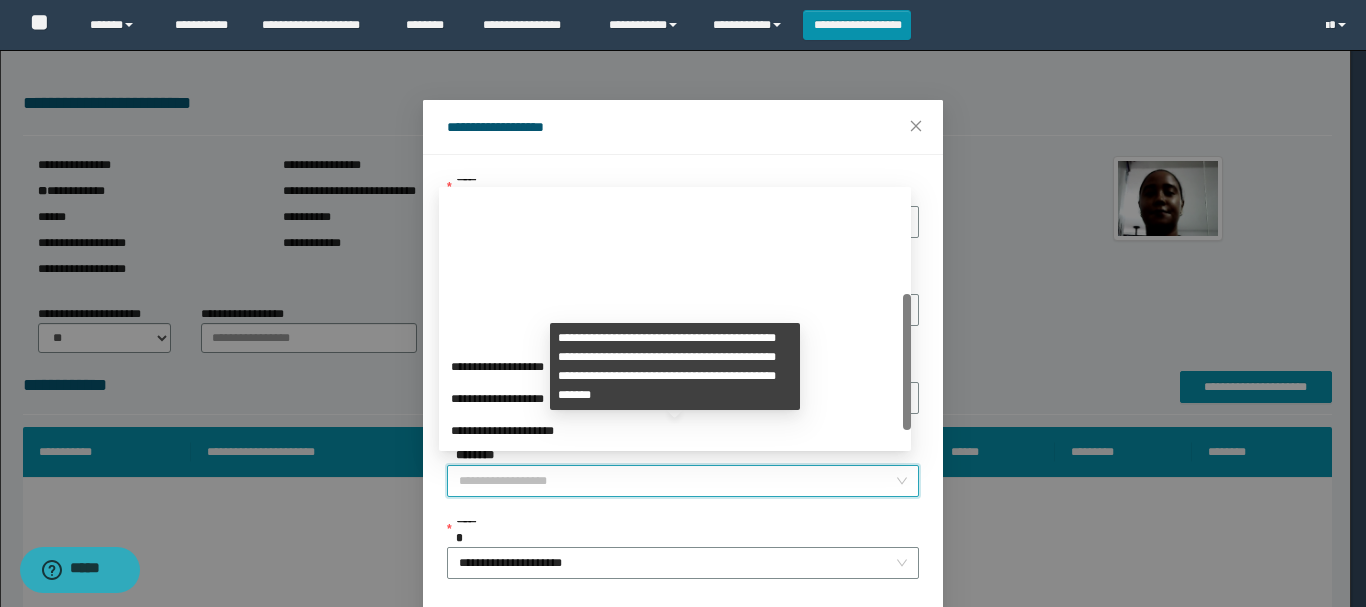 scroll, scrollTop: 192, scrollLeft: 0, axis: vertical 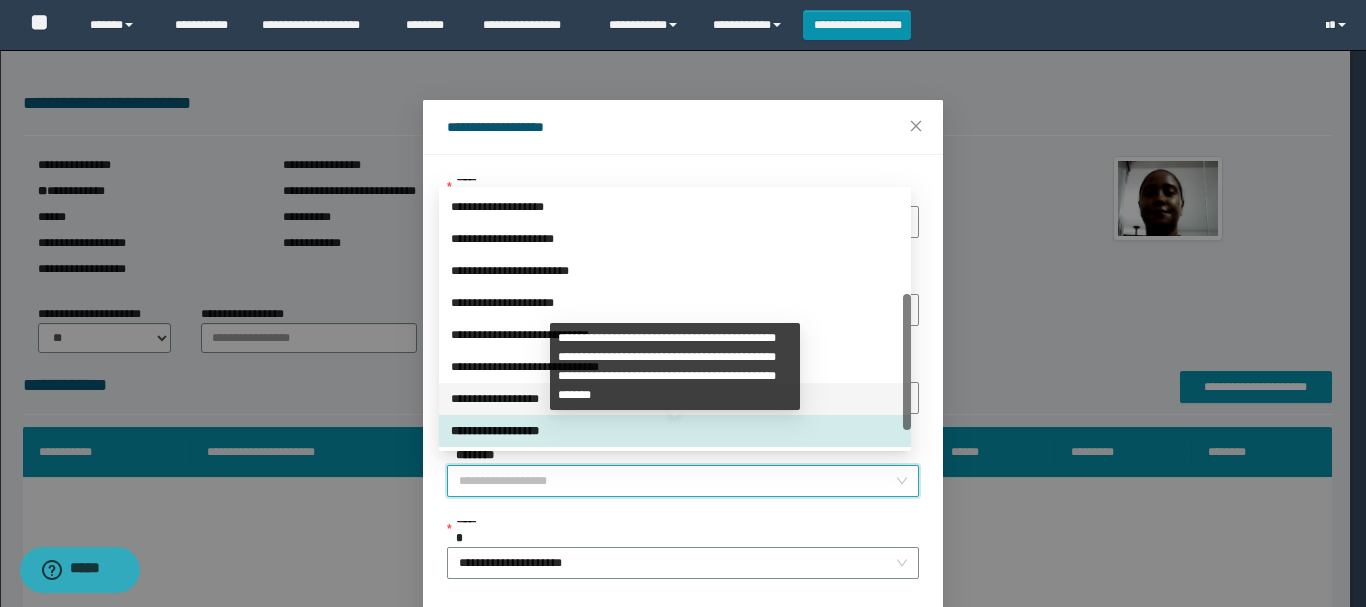 click on "**********" at bounding box center [675, 399] 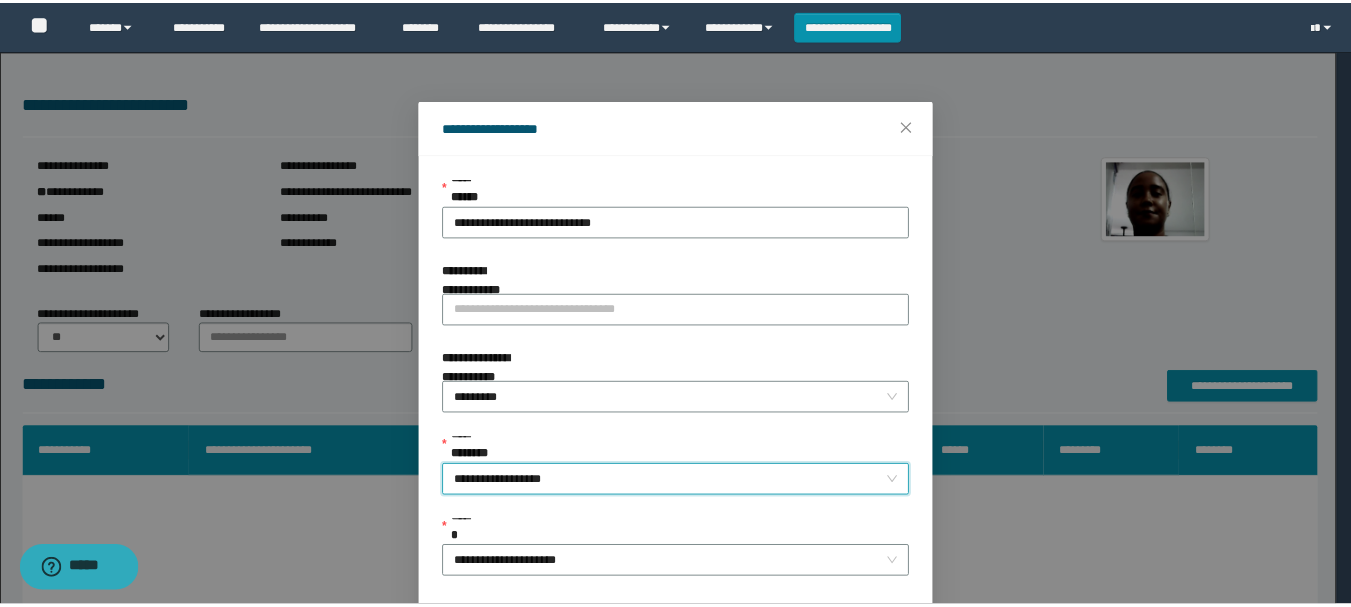 scroll, scrollTop: 145, scrollLeft: 0, axis: vertical 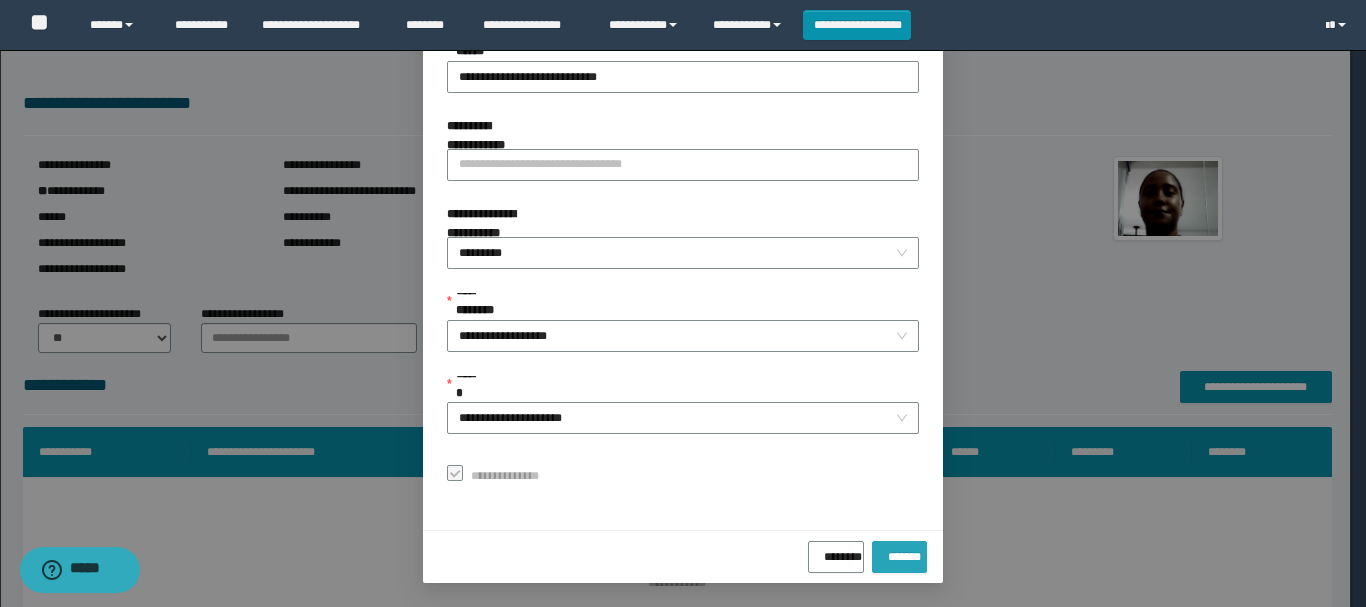 click on "*******" at bounding box center [899, 553] 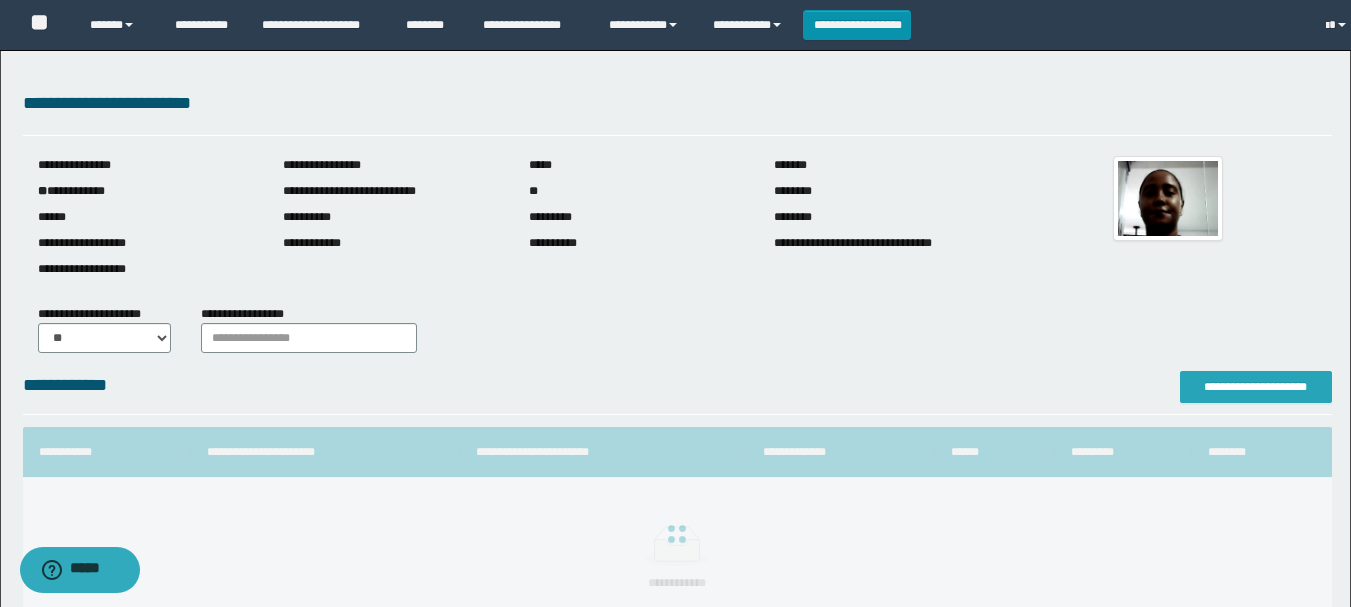 scroll, scrollTop: 0, scrollLeft: 0, axis: both 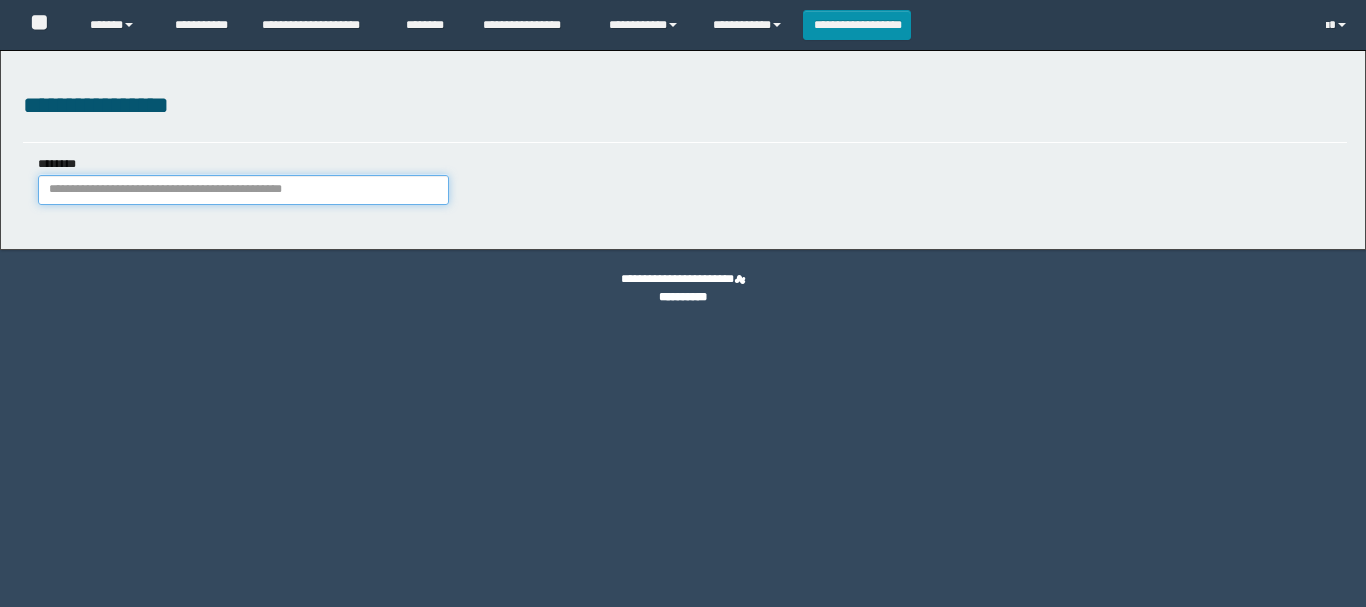 click on "********" at bounding box center (243, 190) 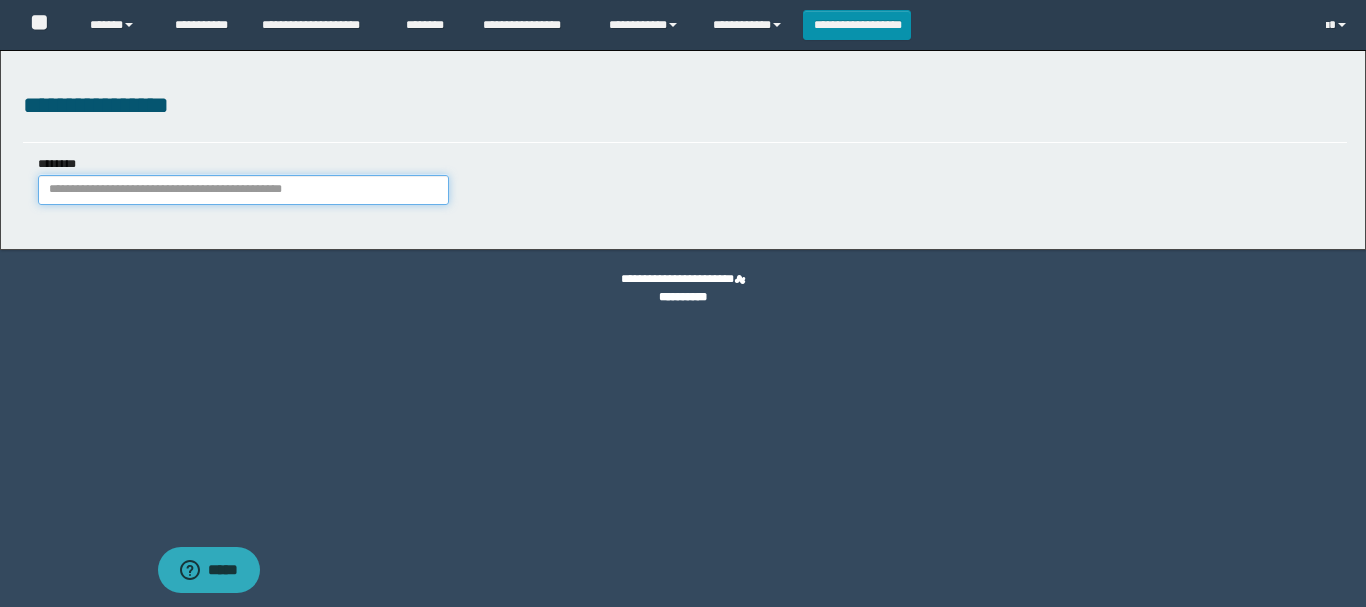 scroll, scrollTop: 0, scrollLeft: 0, axis: both 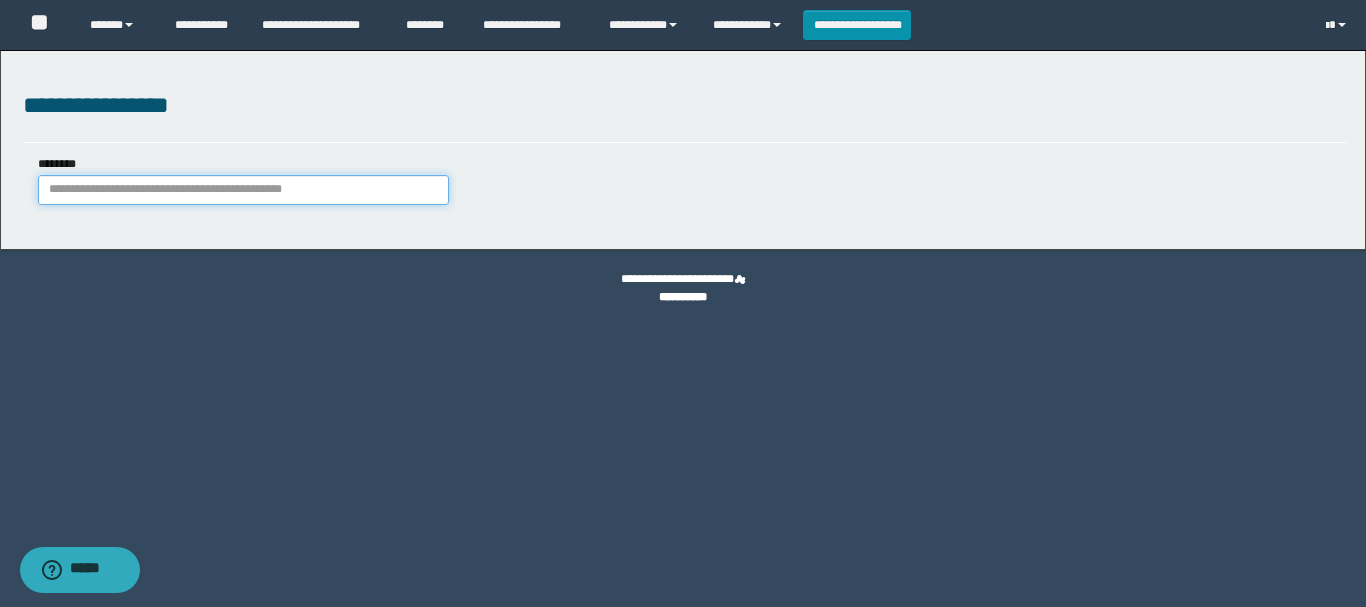 click on "********" at bounding box center [243, 190] 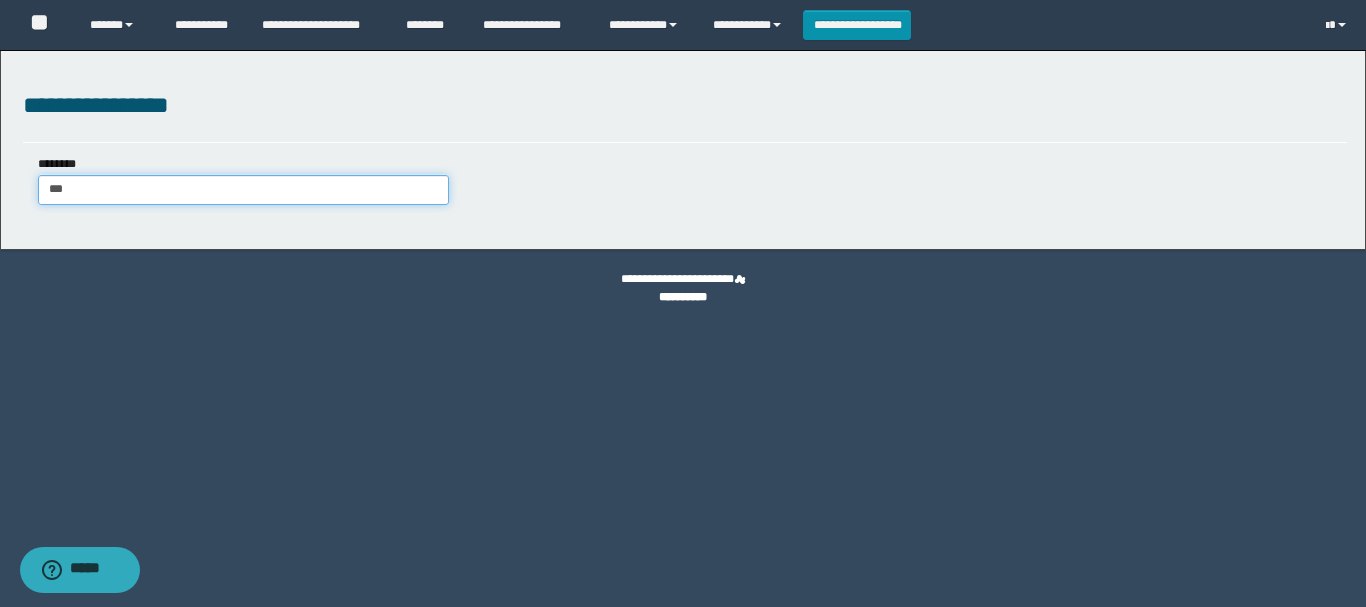 type on "****" 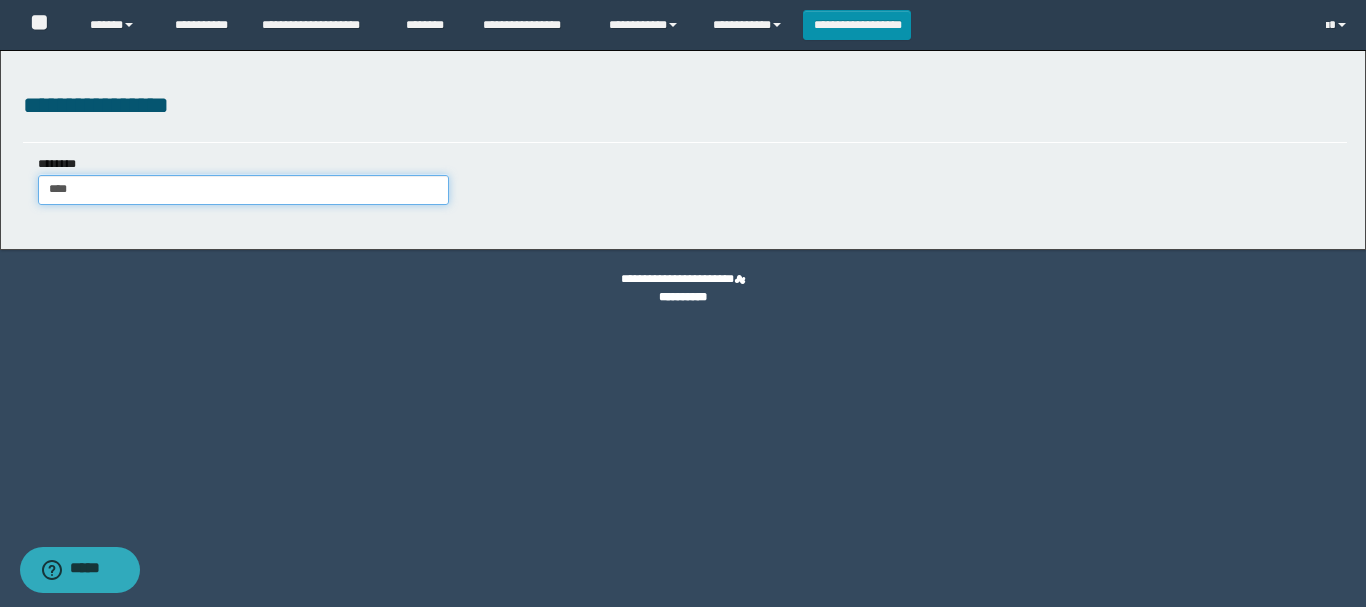 type on "****" 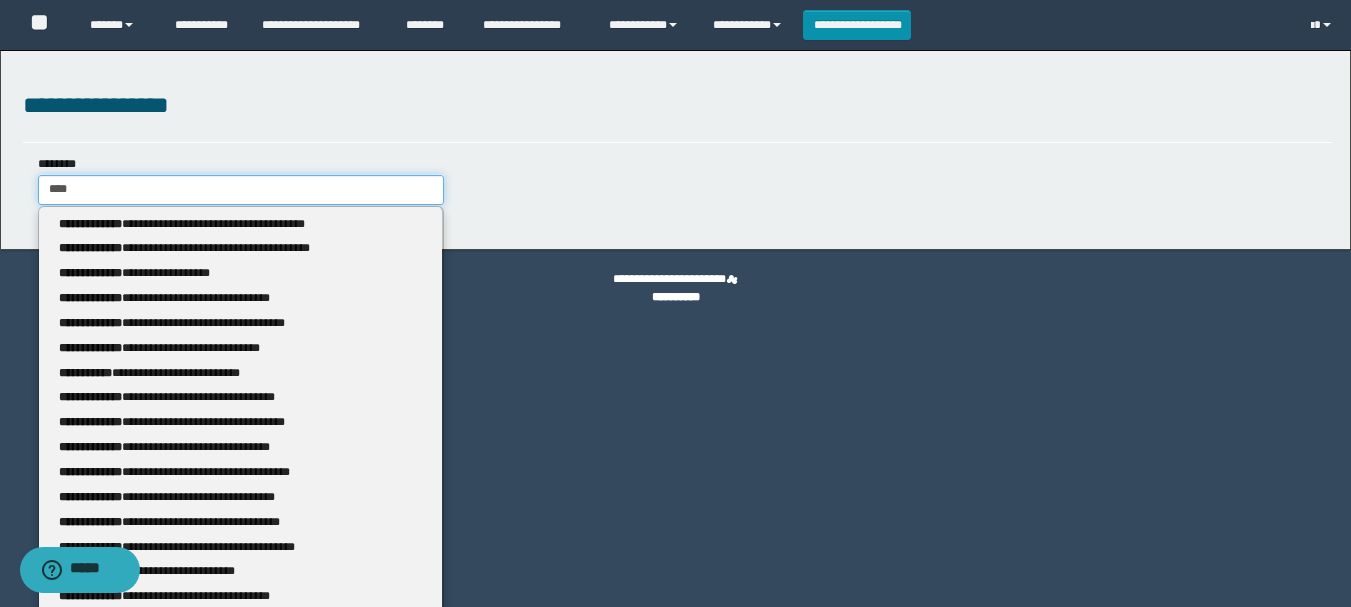 type 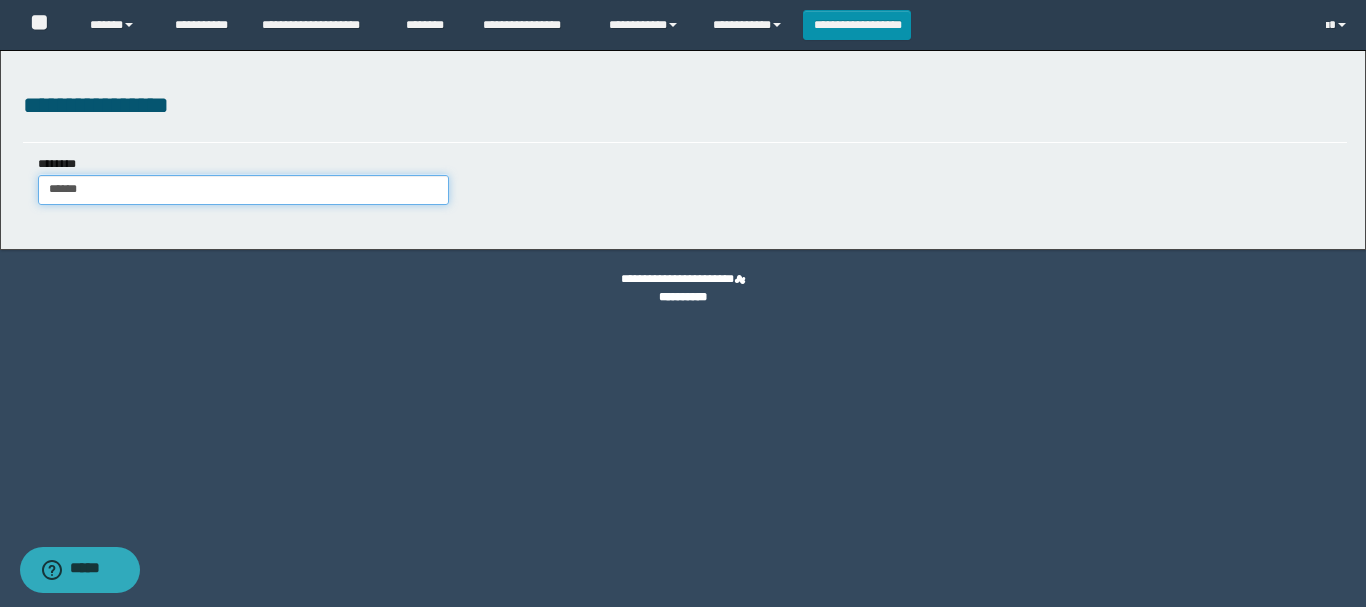 type on "*******" 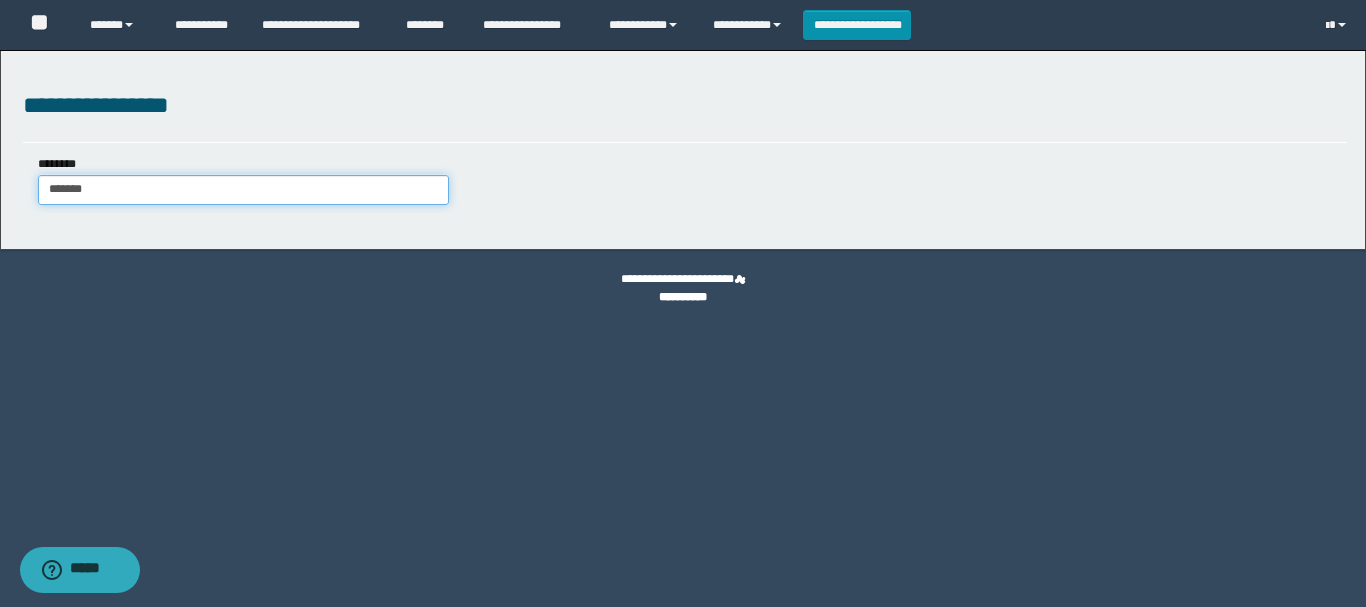 type on "*******" 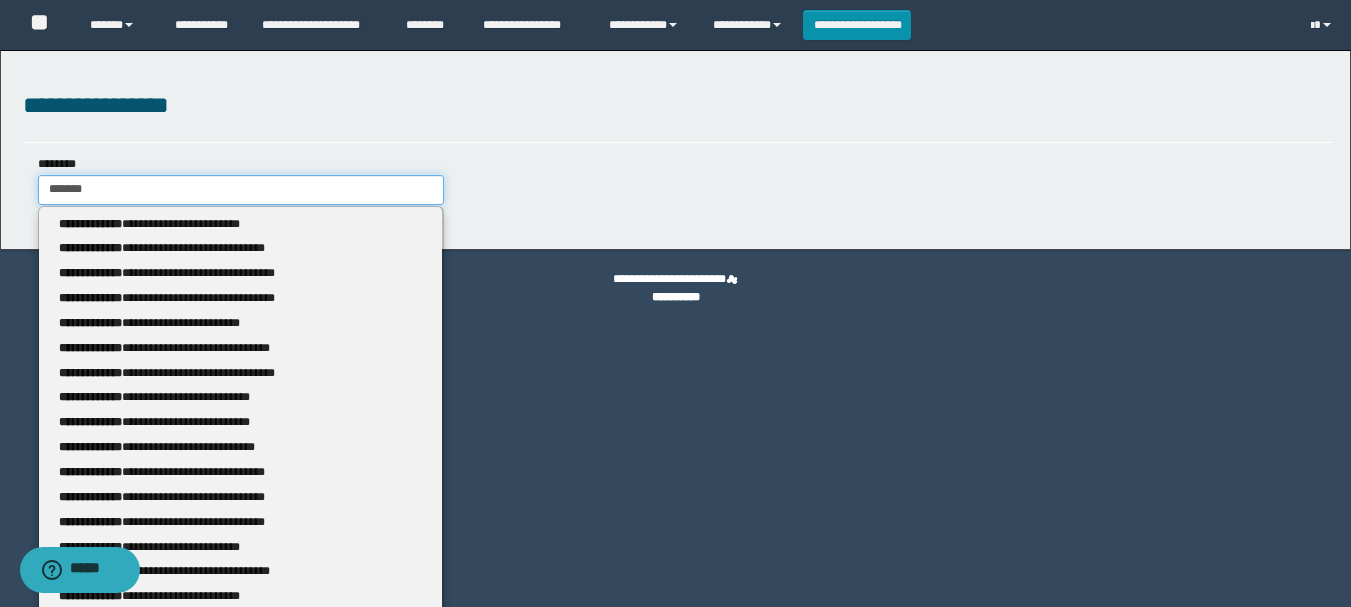 type 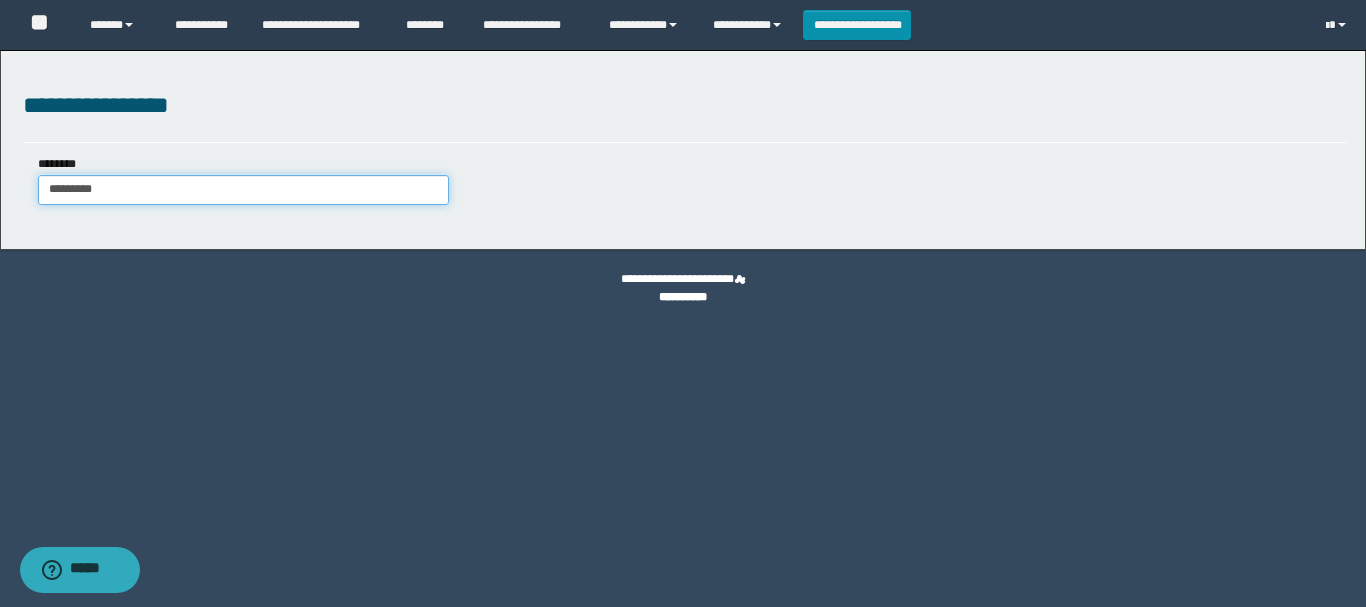 type on "**********" 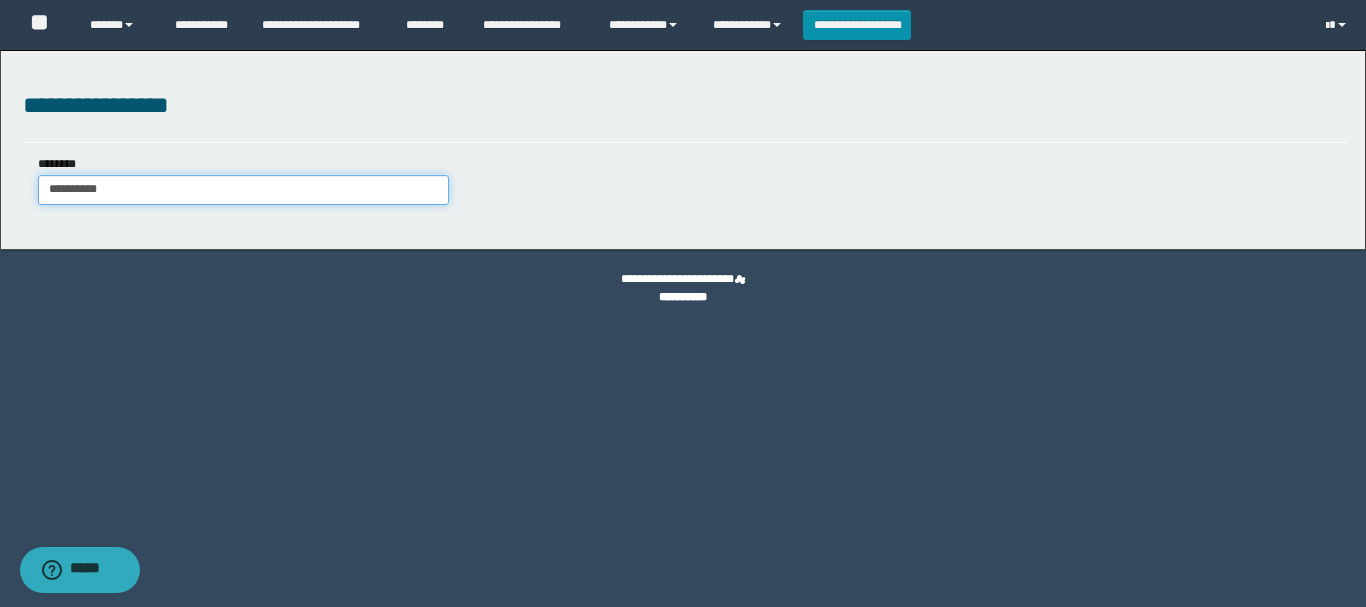 type on "**********" 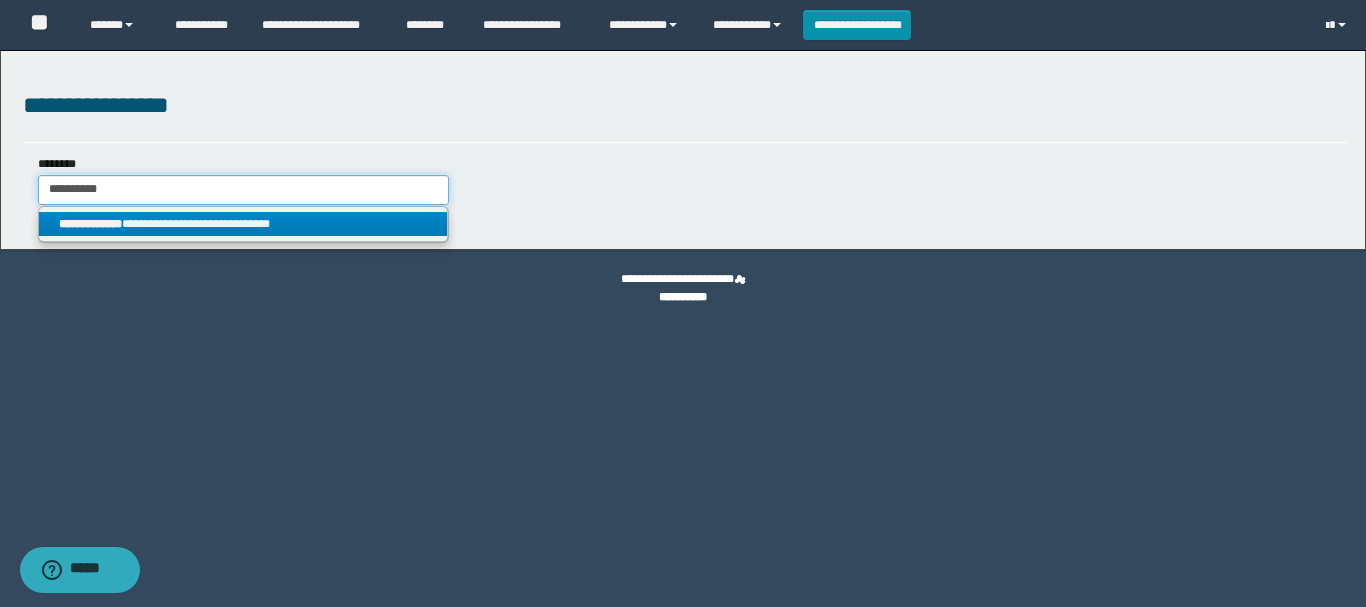 type on "**********" 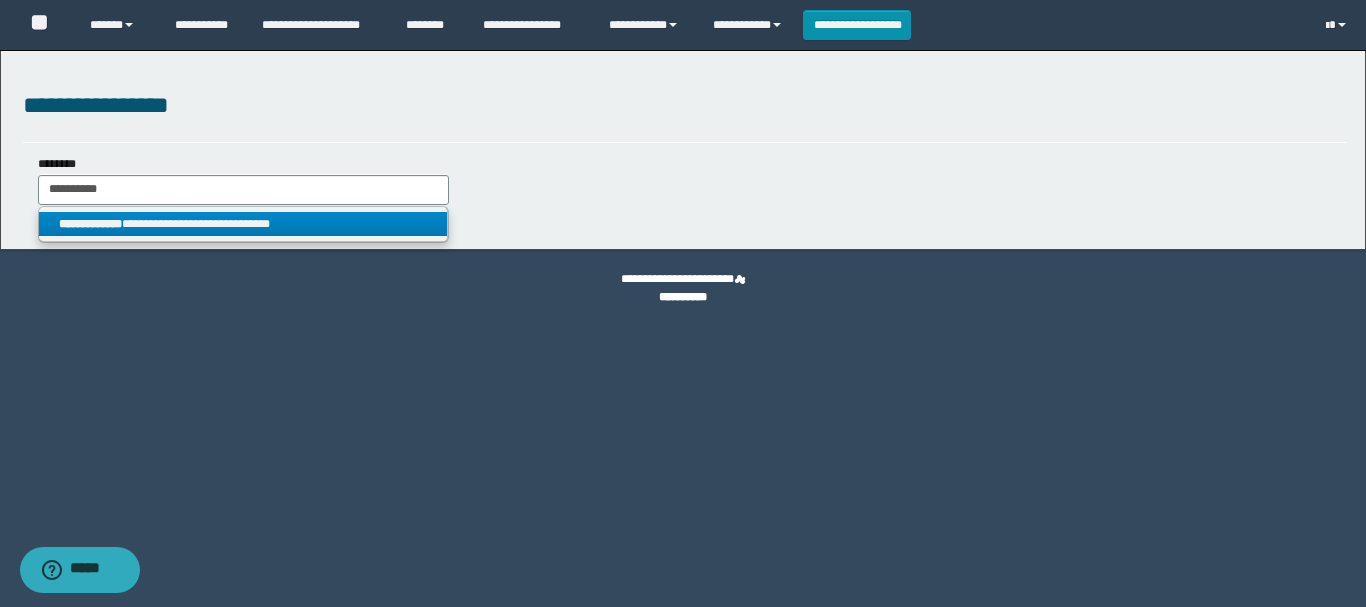 click on "**********" at bounding box center [243, 224] 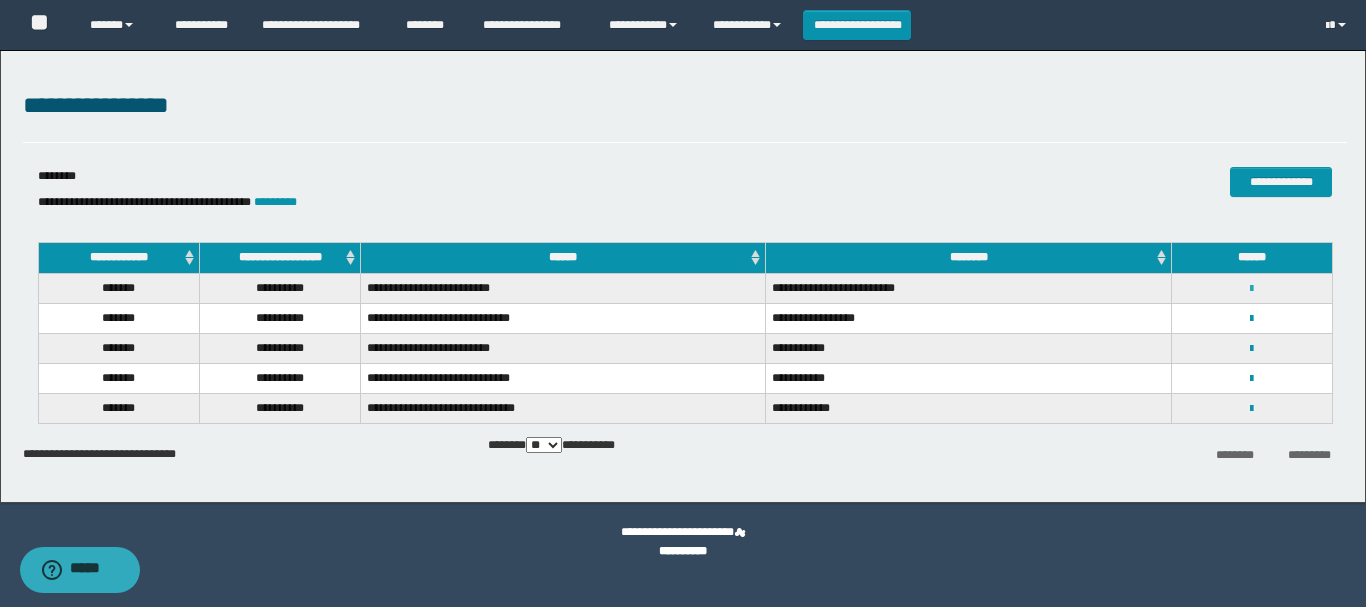 click at bounding box center (1251, 289) 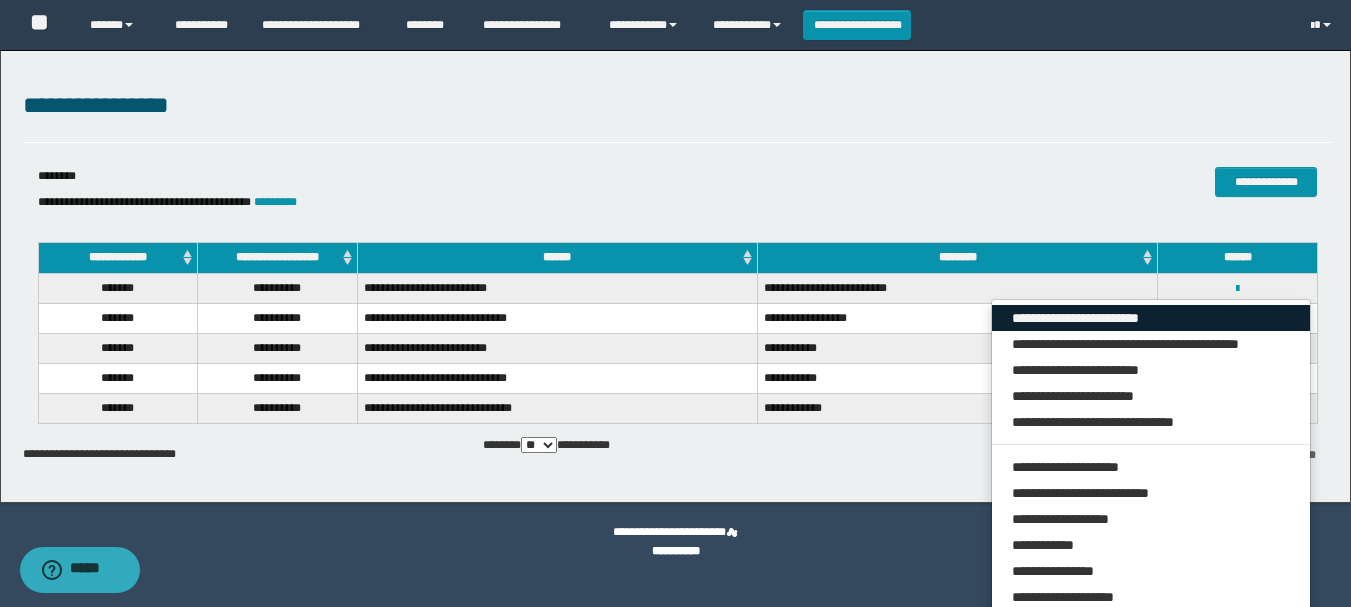 click on "**********" at bounding box center [1151, 318] 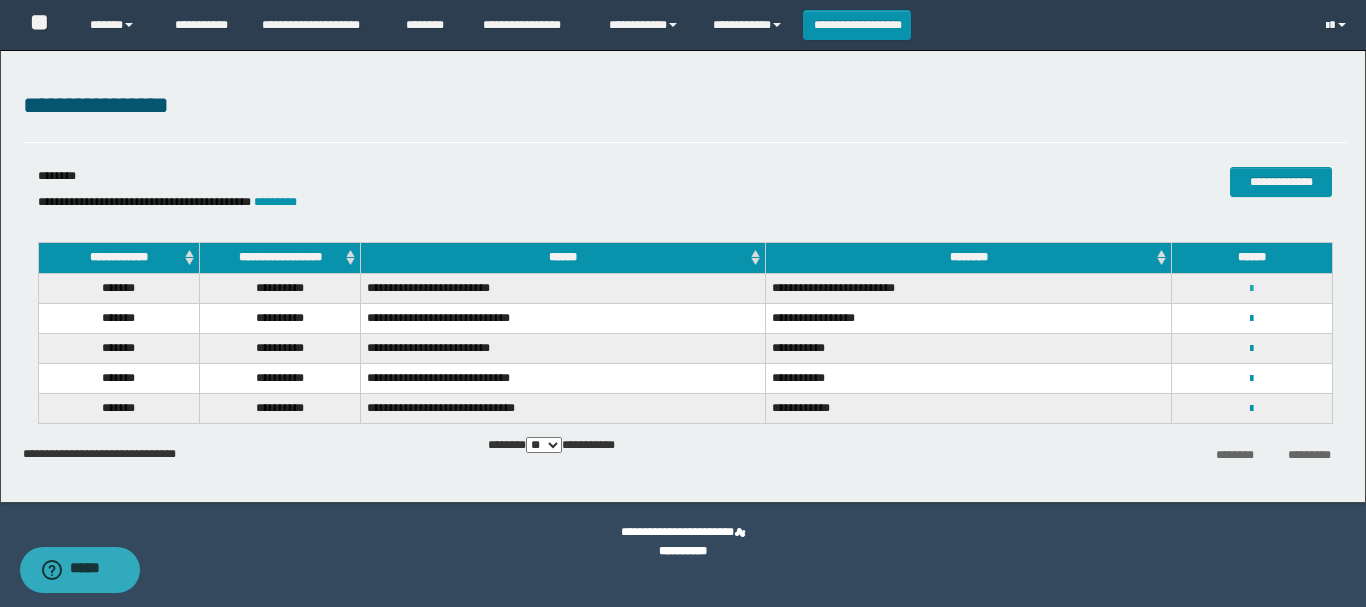 click at bounding box center (1251, 289) 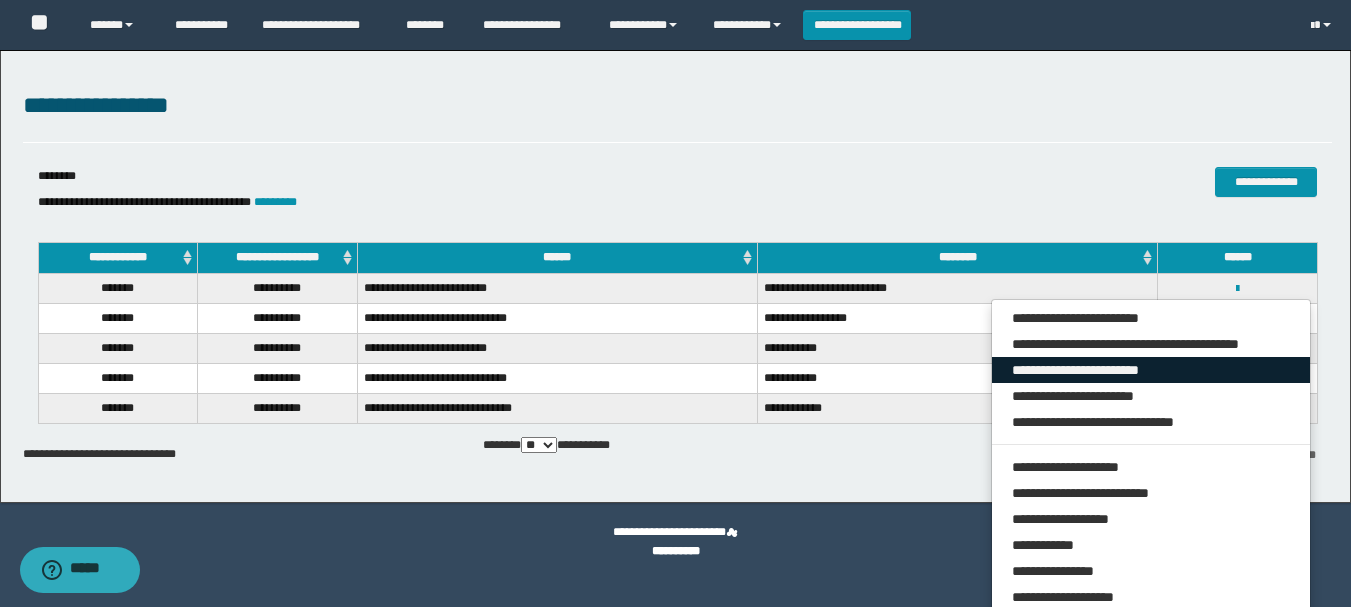 click on "**********" at bounding box center (1151, 370) 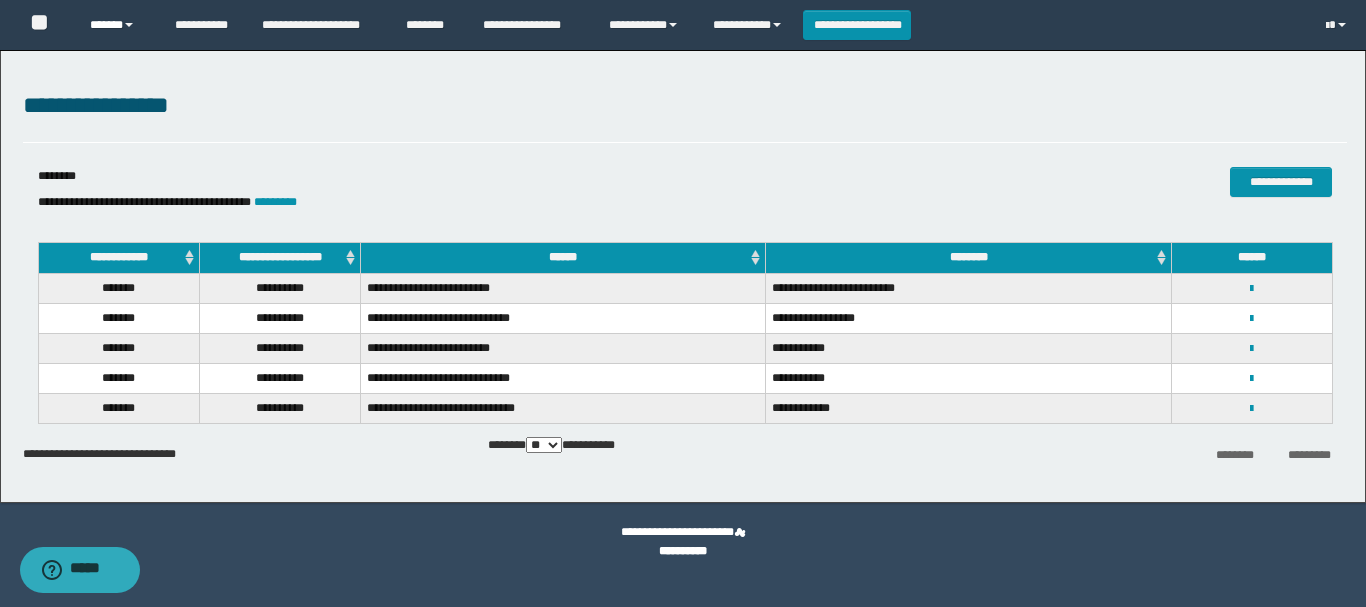 click on "******" at bounding box center (117, 25) 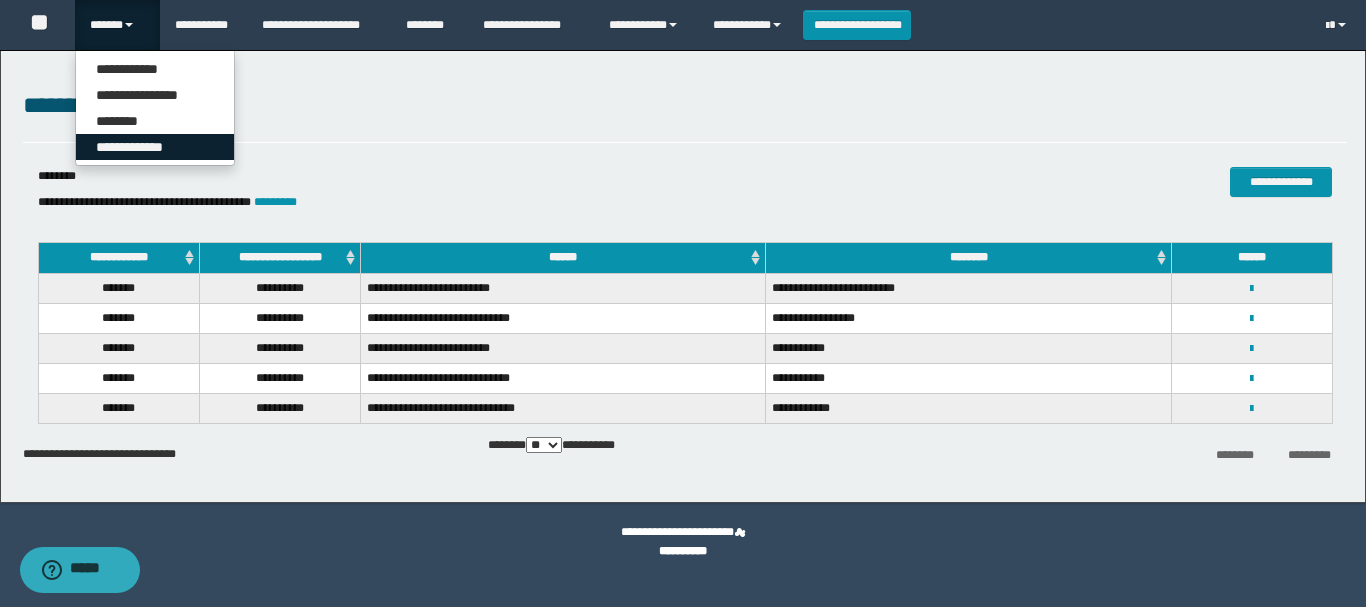 click on "**********" at bounding box center [155, 147] 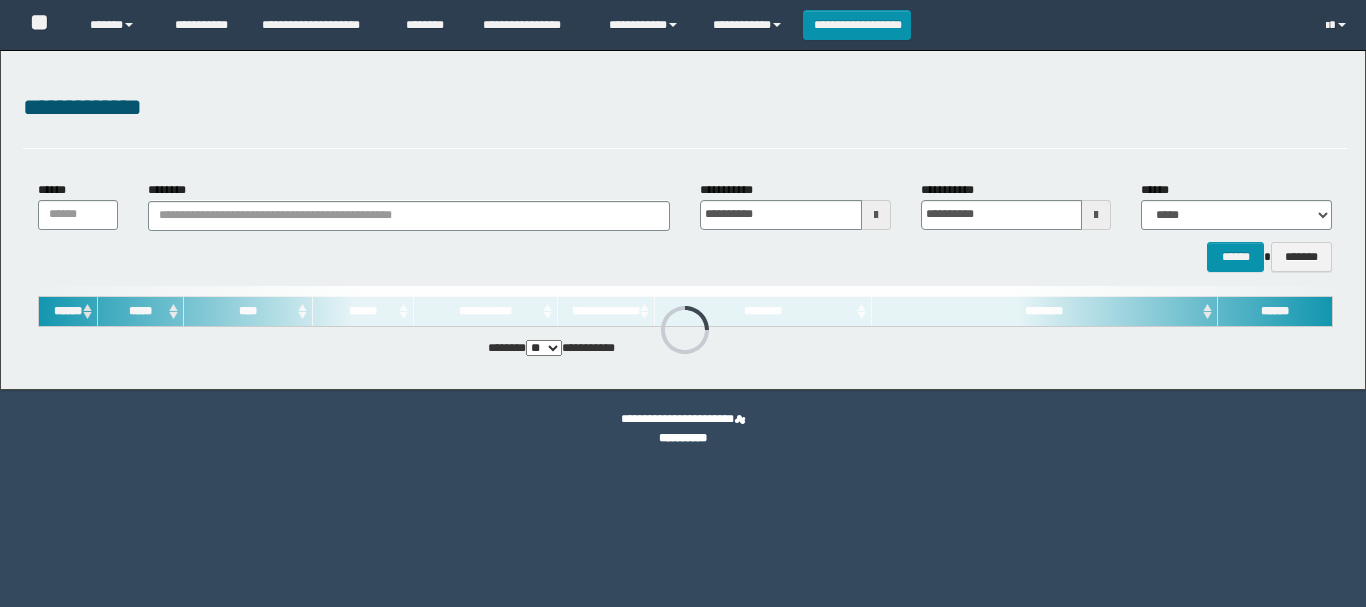 scroll, scrollTop: 0, scrollLeft: 0, axis: both 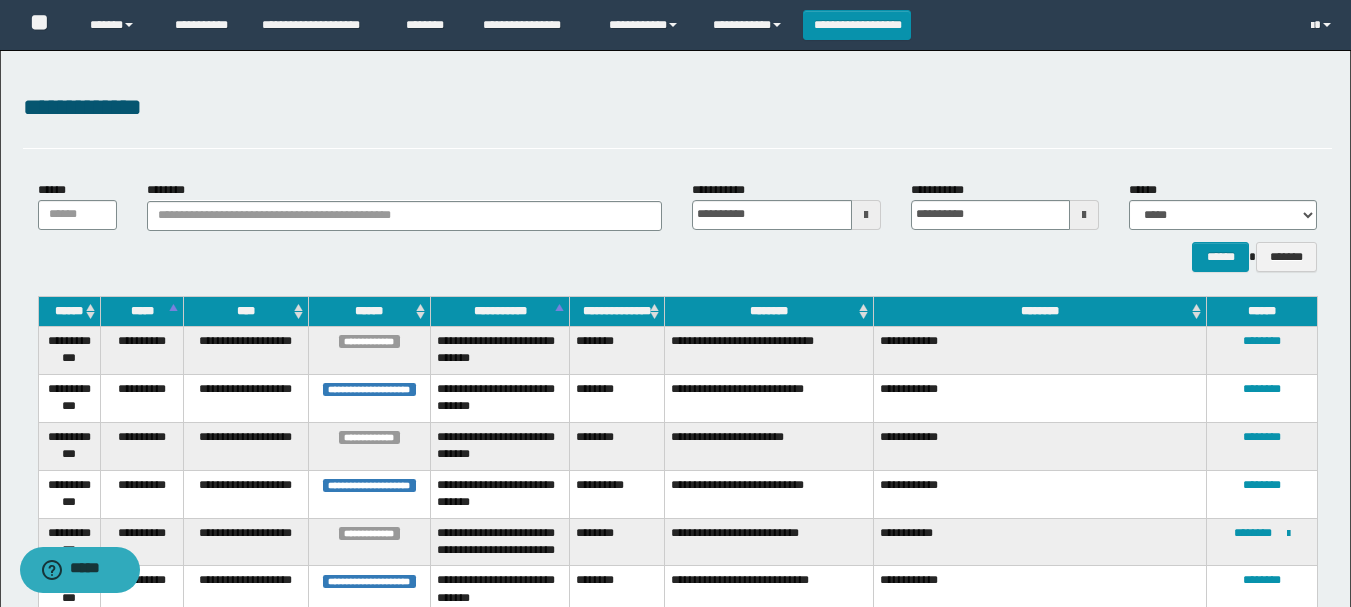 click on "********" at bounding box center (769, 311) 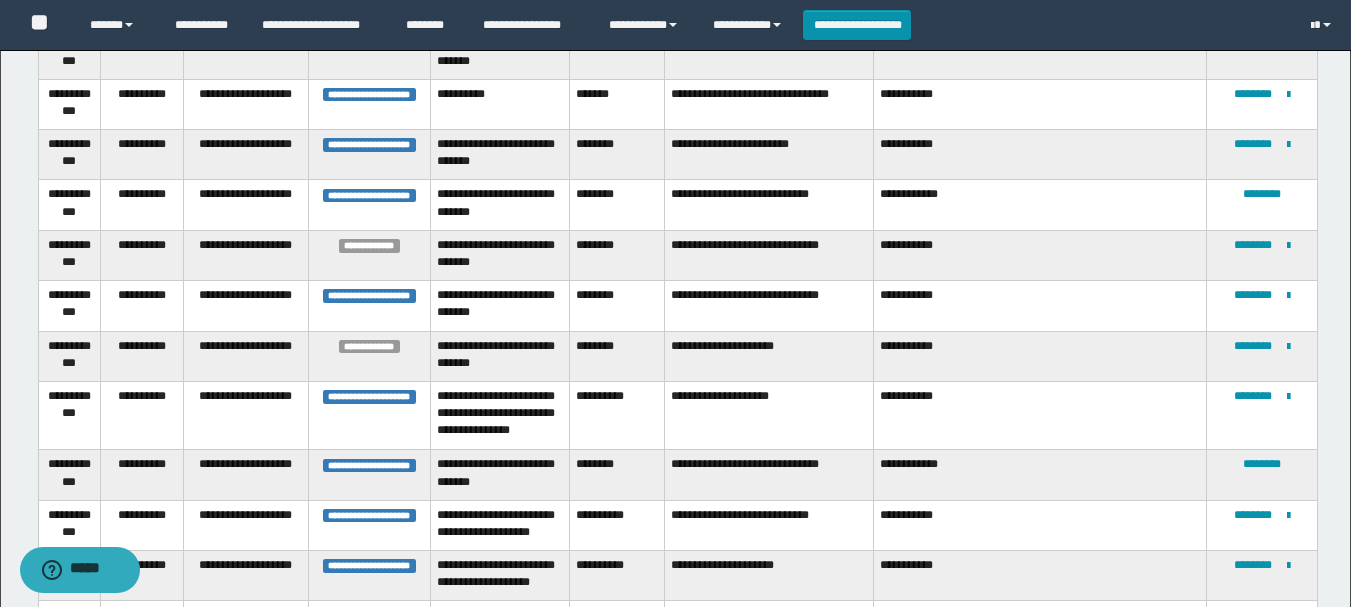 scroll, scrollTop: 400, scrollLeft: 0, axis: vertical 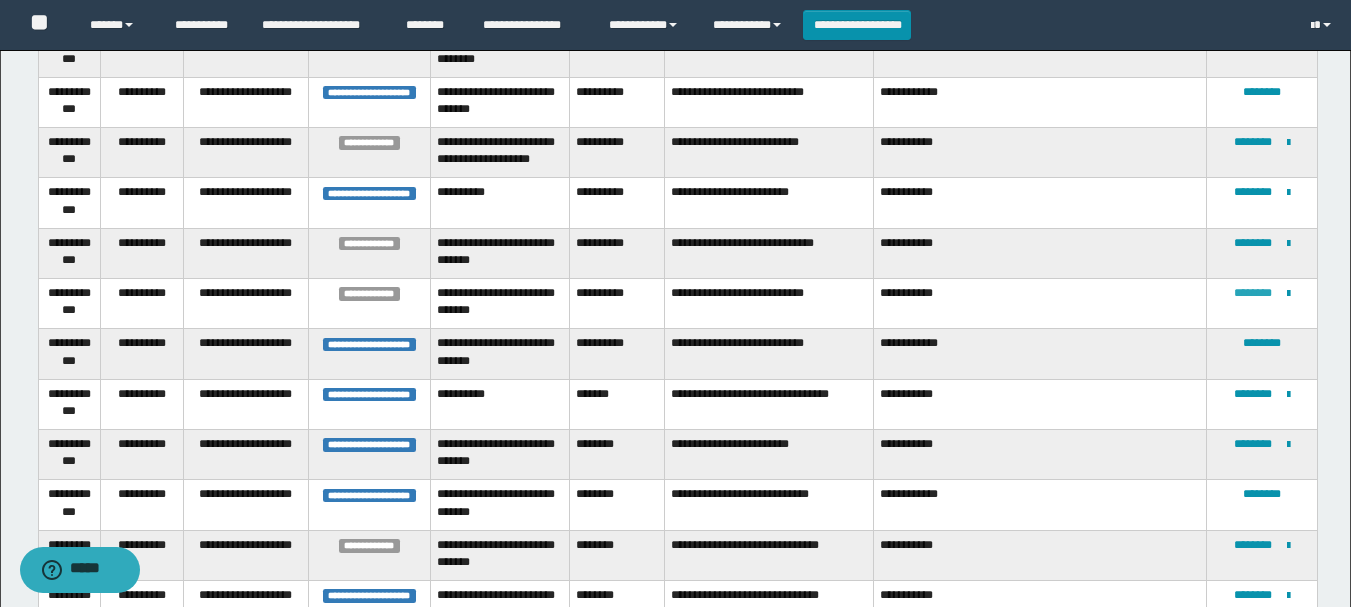 click on "********" at bounding box center [1253, 293] 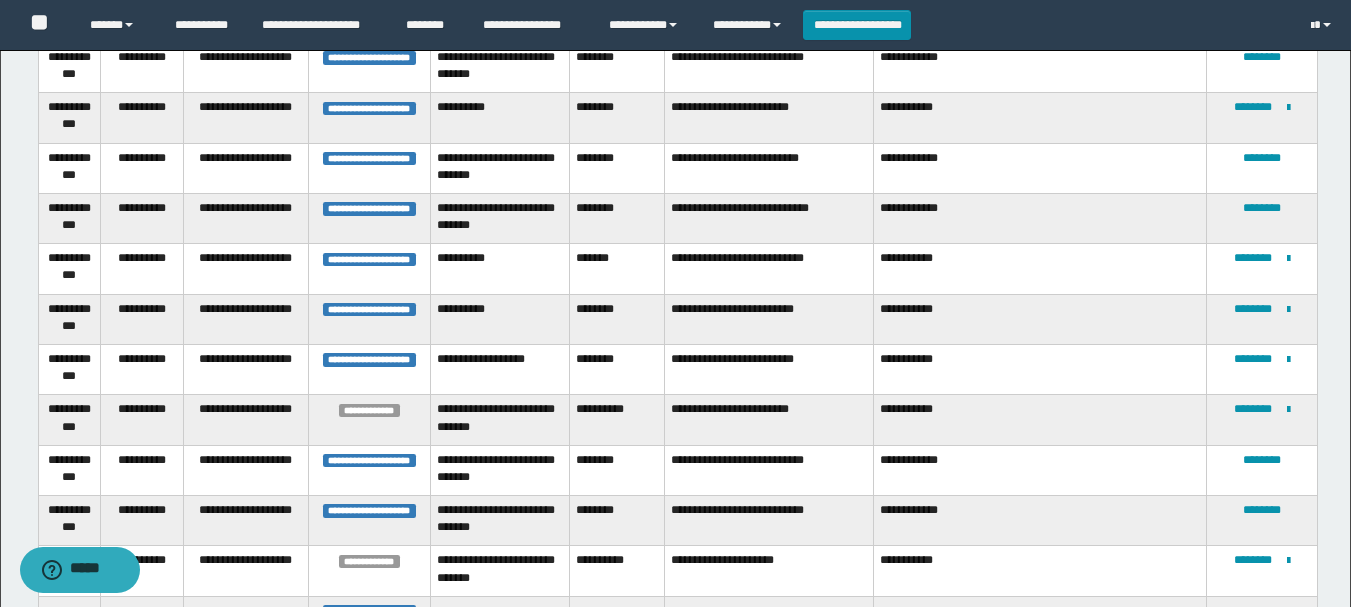 scroll, scrollTop: 2412, scrollLeft: 0, axis: vertical 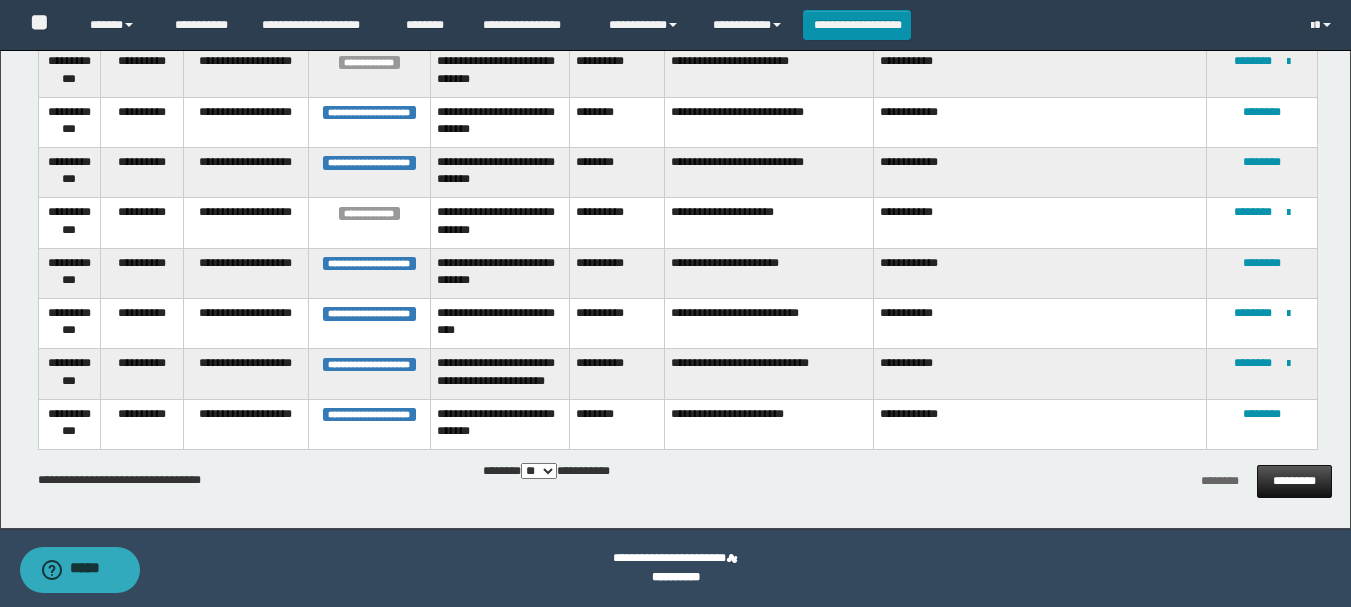 click on "*********" at bounding box center [1294, 481] 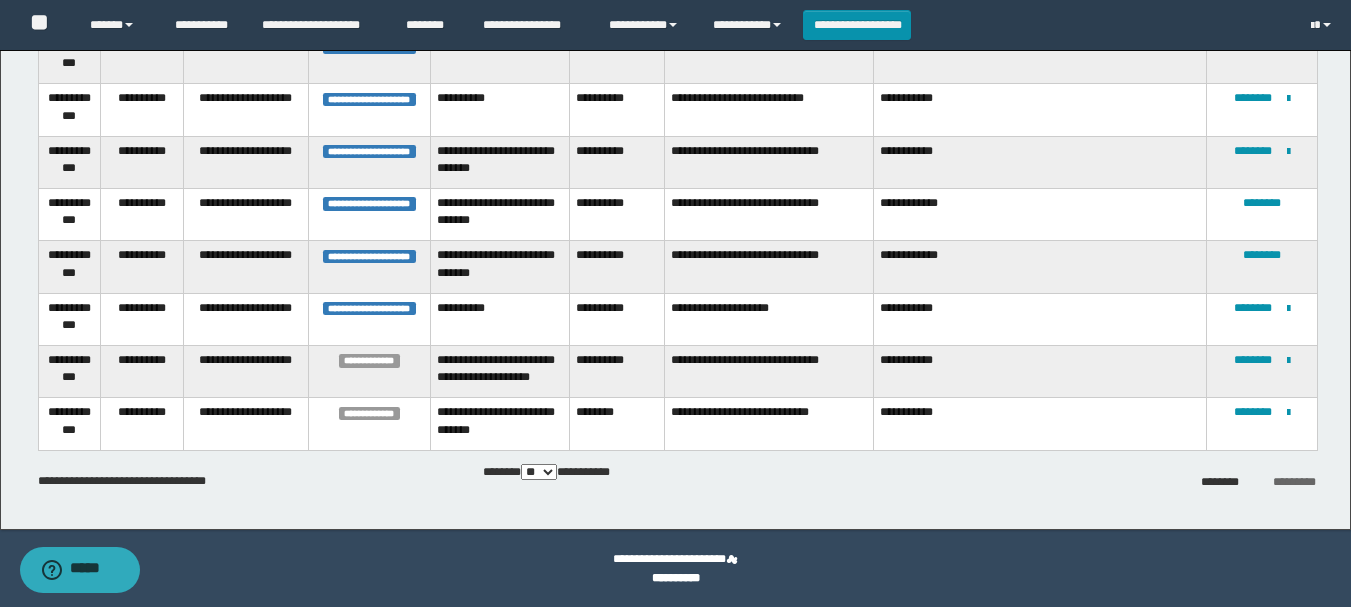scroll, scrollTop: 1879, scrollLeft: 0, axis: vertical 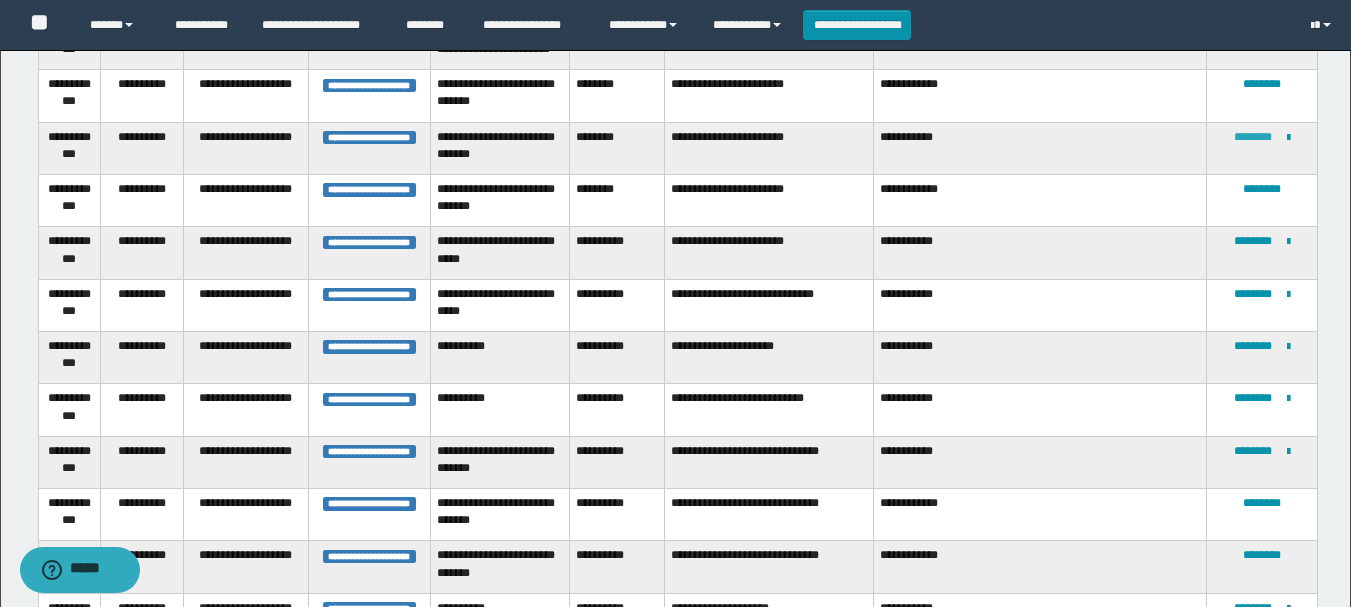 click on "********" at bounding box center [1253, 137] 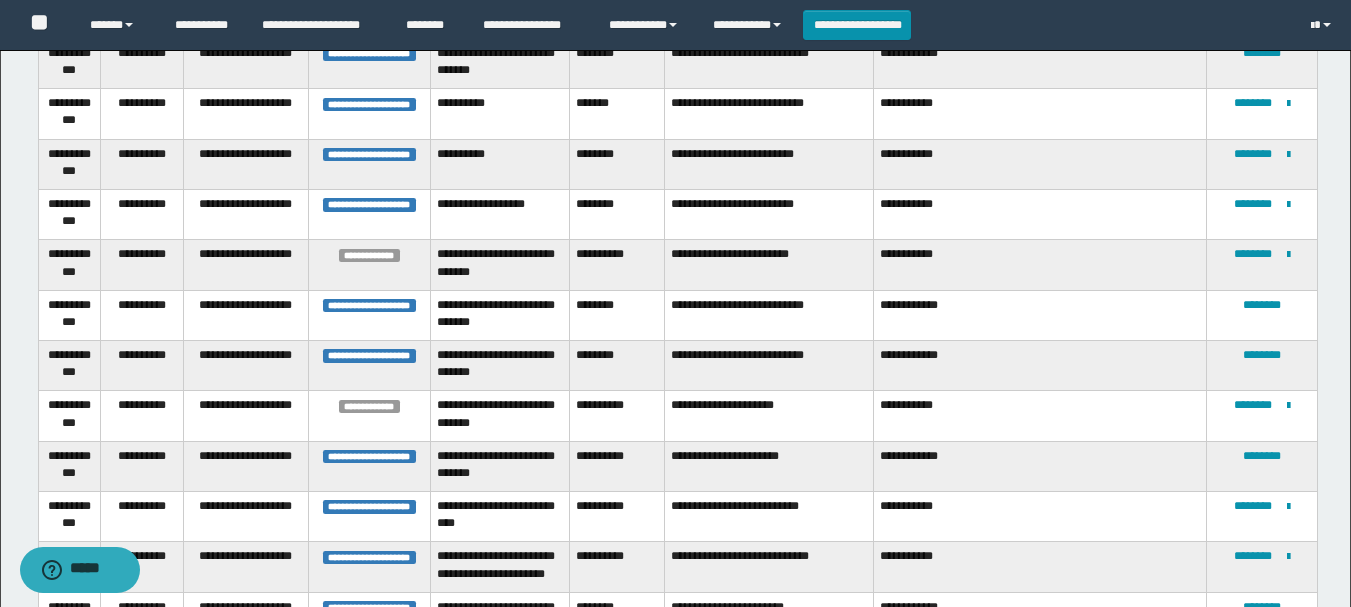 scroll, scrollTop: 2412, scrollLeft: 0, axis: vertical 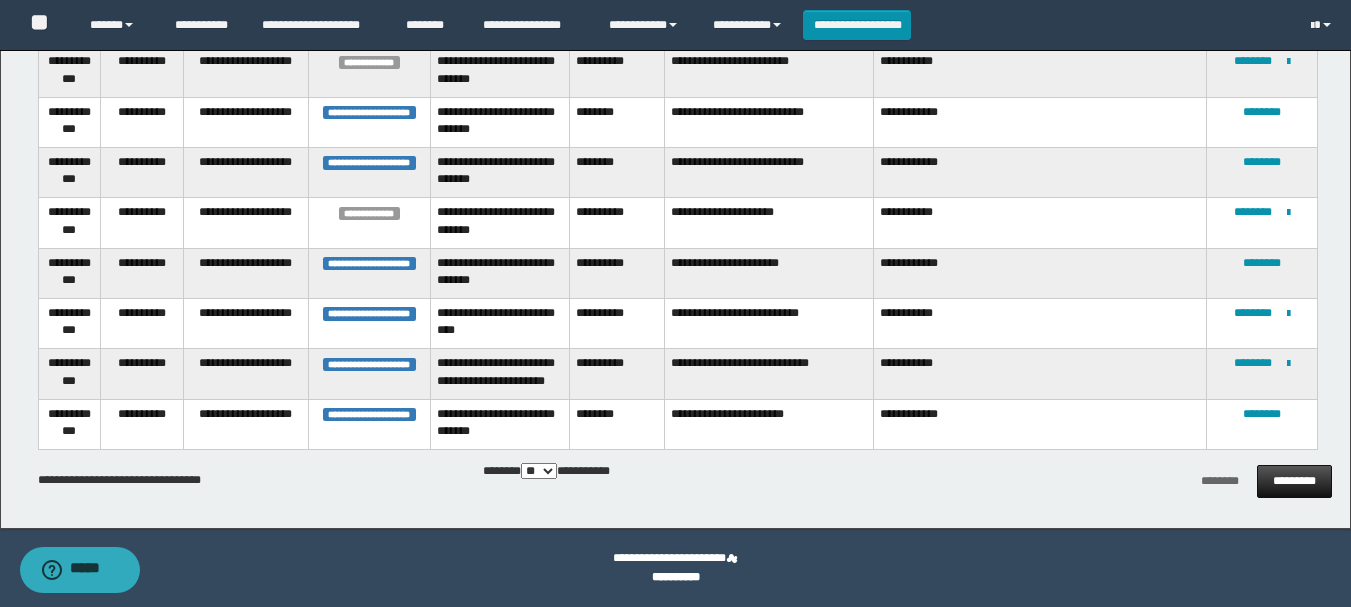 click on "*********" at bounding box center (1294, 481) 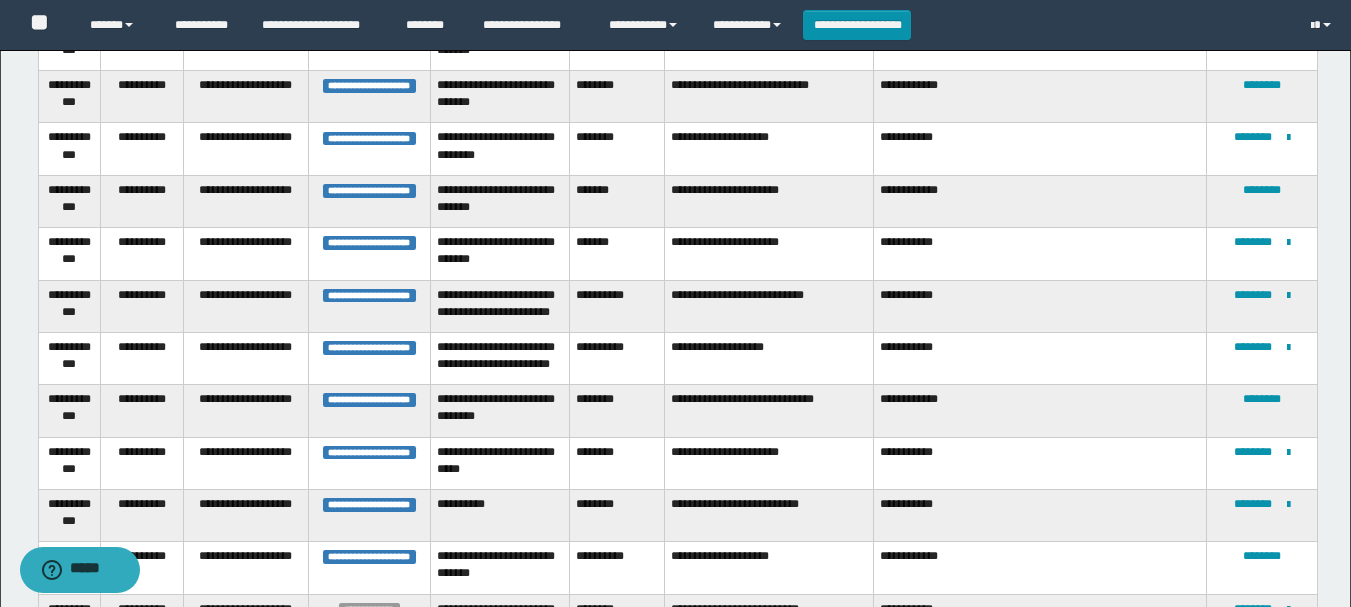 scroll, scrollTop: 679, scrollLeft: 0, axis: vertical 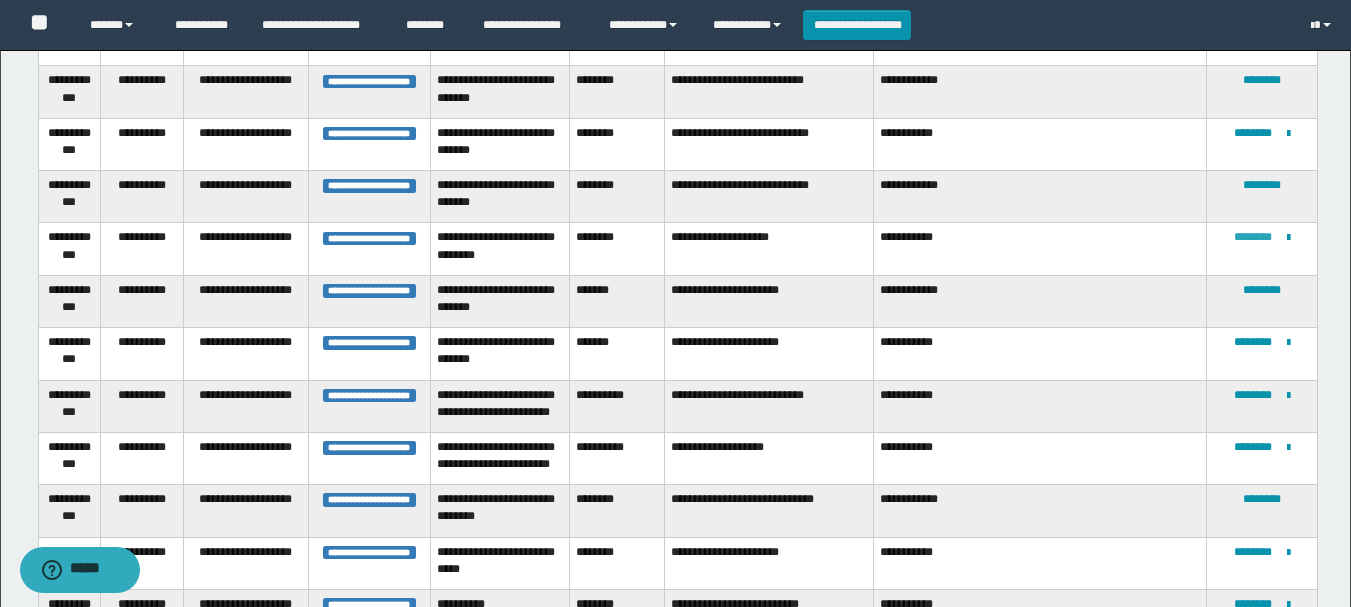 click on "********" at bounding box center (1253, 237) 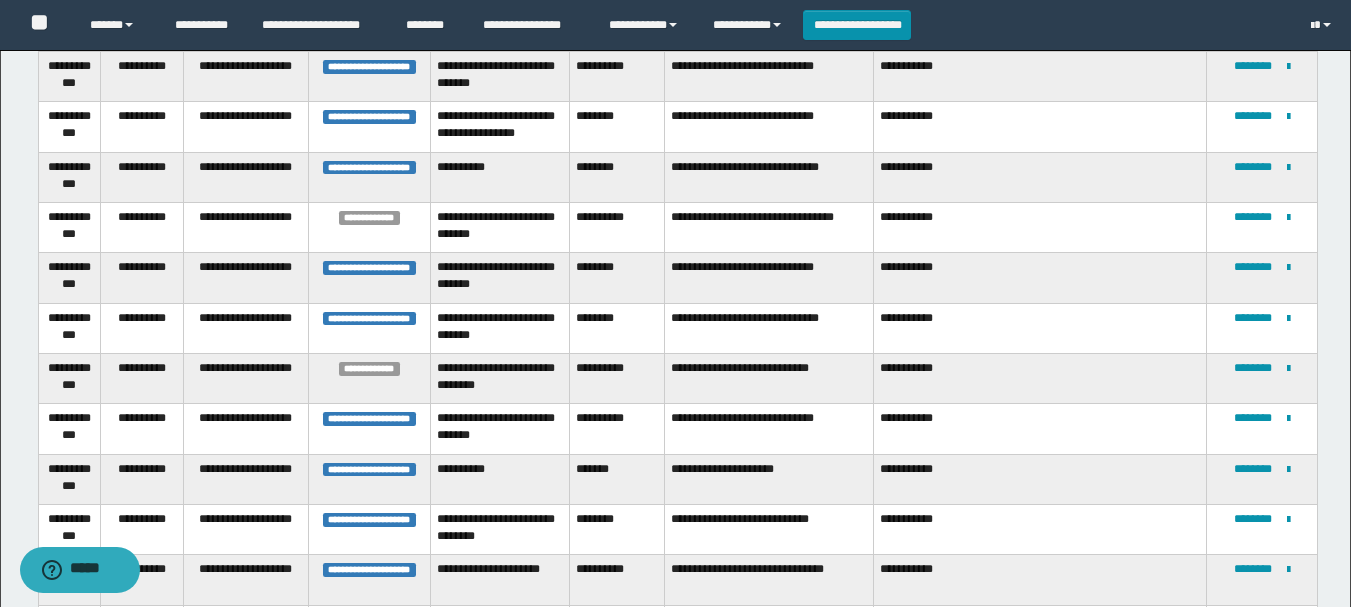 scroll, scrollTop: 1600, scrollLeft: 0, axis: vertical 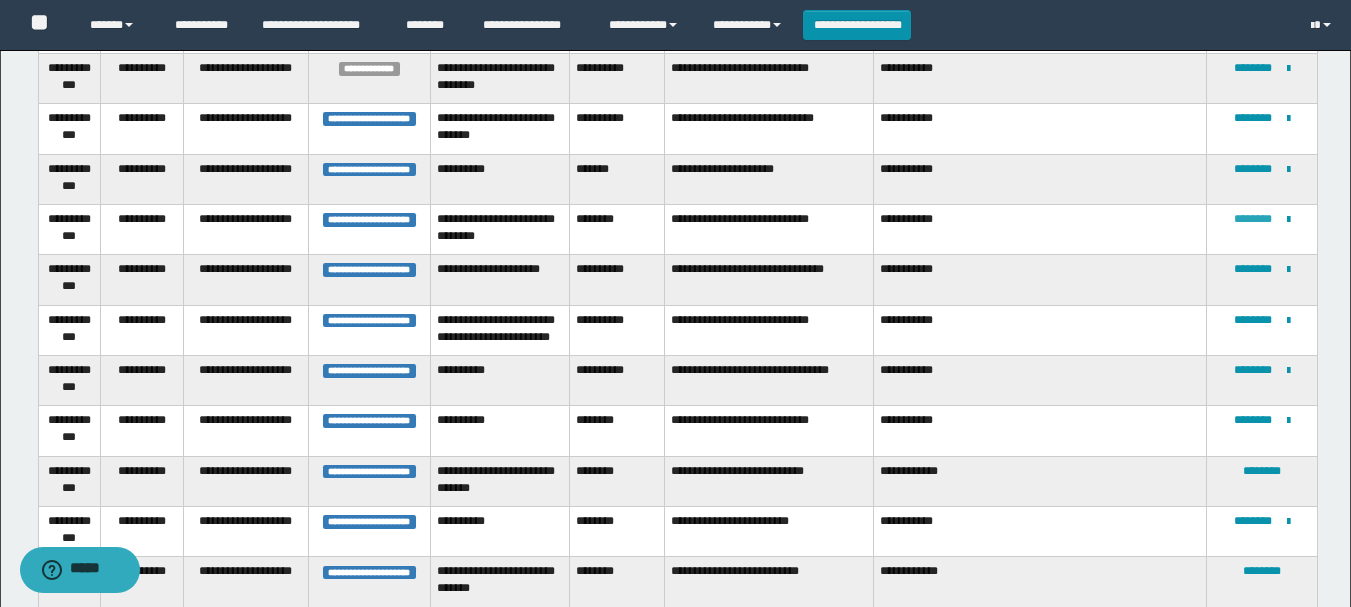 click on "********" at bounding box center (1253, 219) 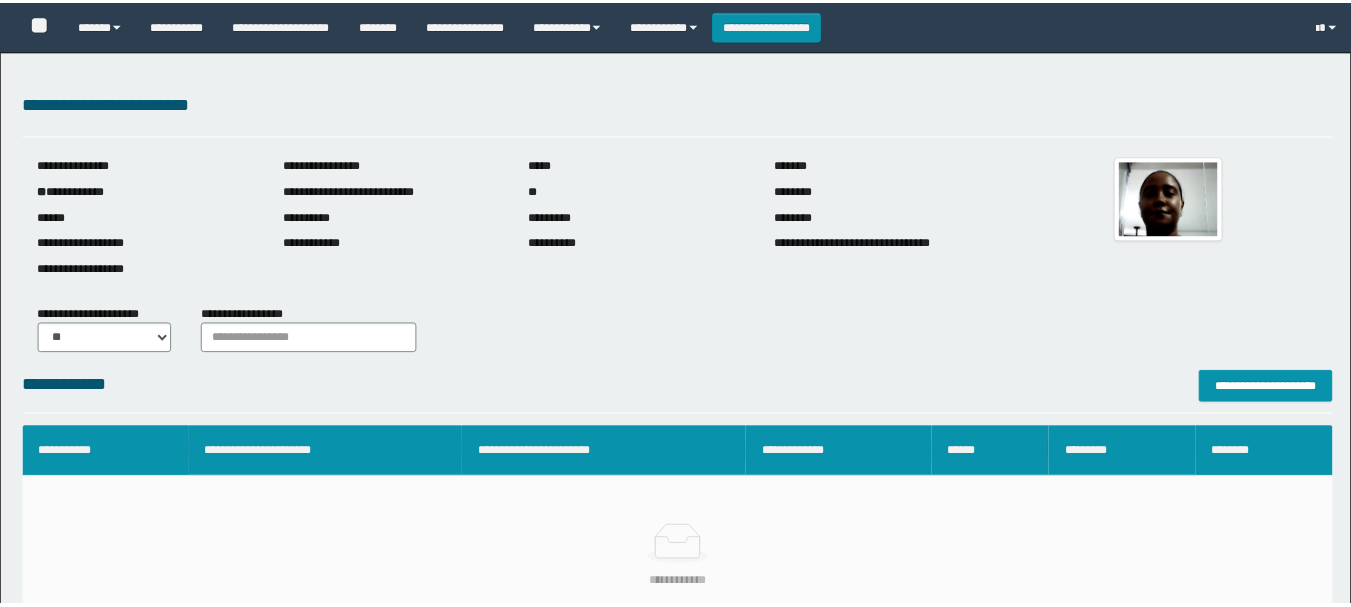 scroll, scrollTop: 0, scrollLeft: 0, axis: both 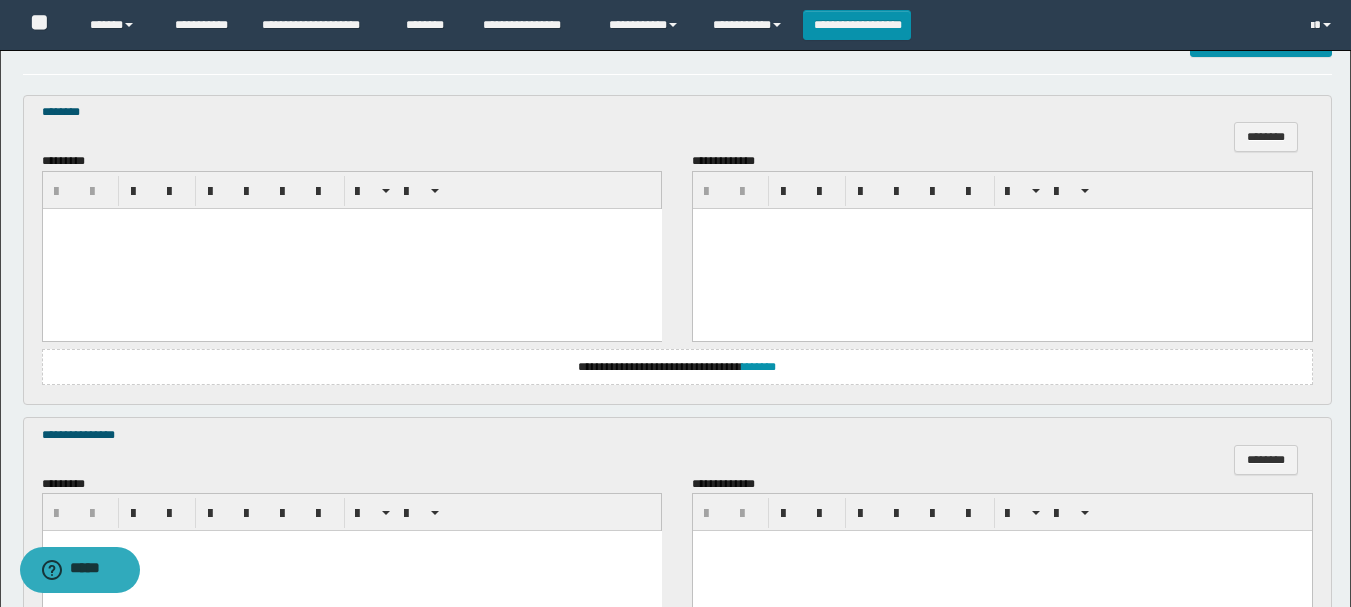 click at bounding box center (351, 248) 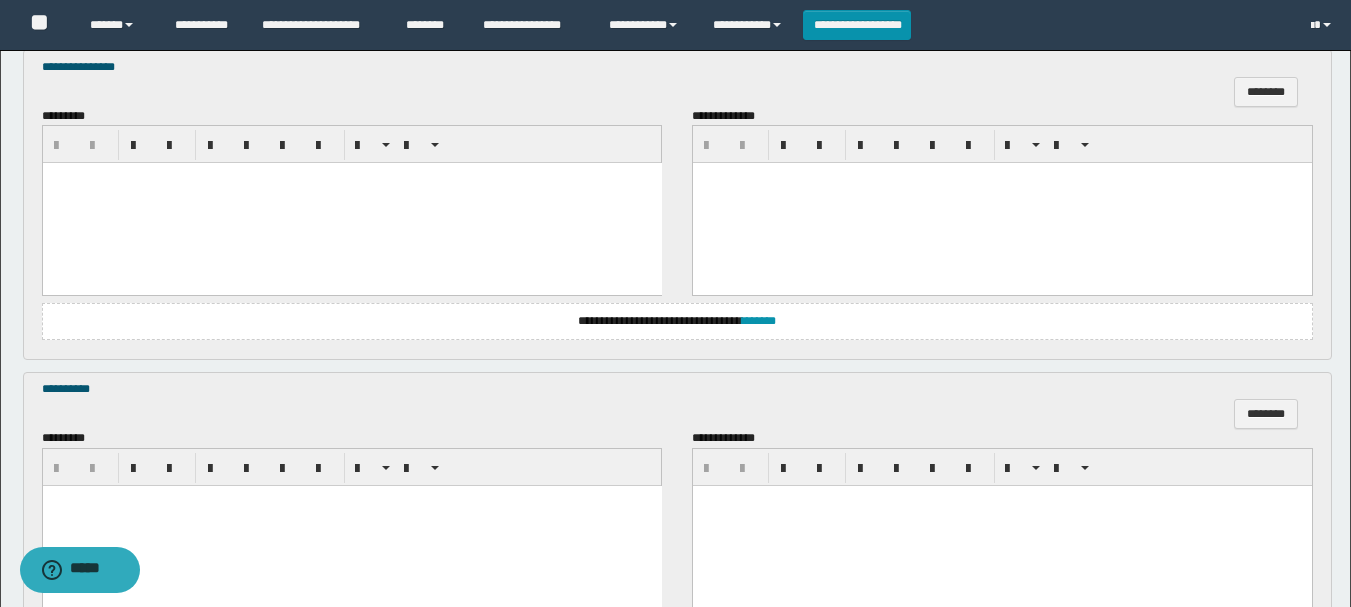 scroll, scrollTop: 1200, scrollLeft: 0, axis: vertical 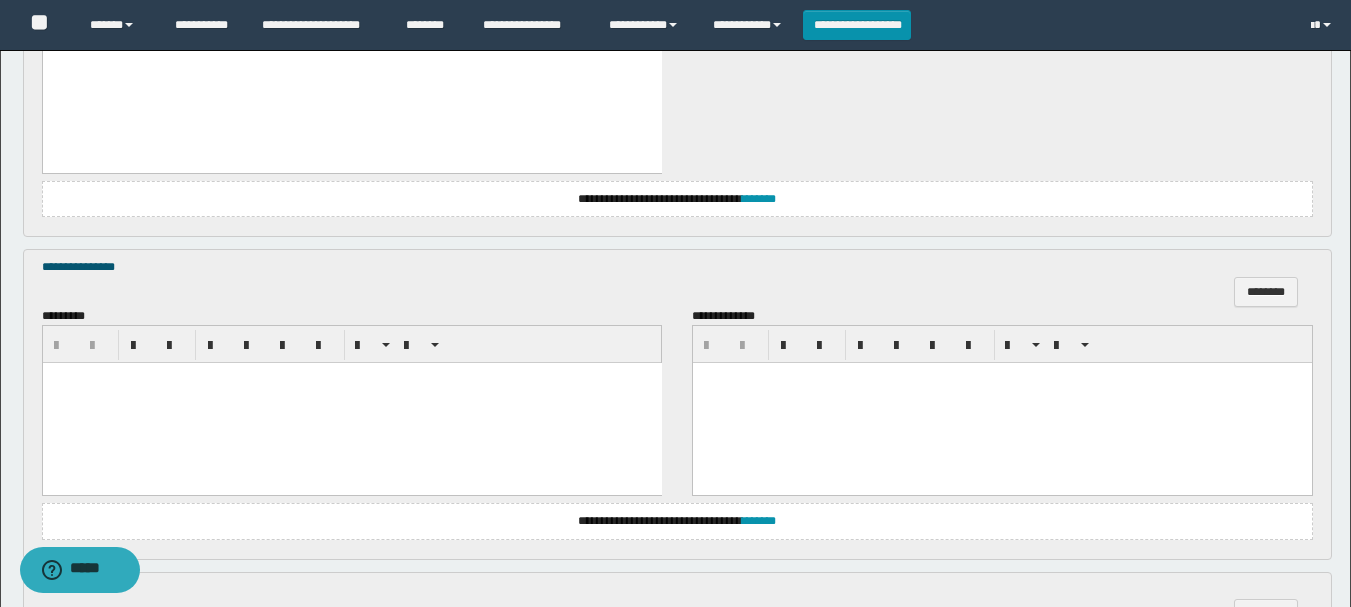 click at bounding box center (351, 403) 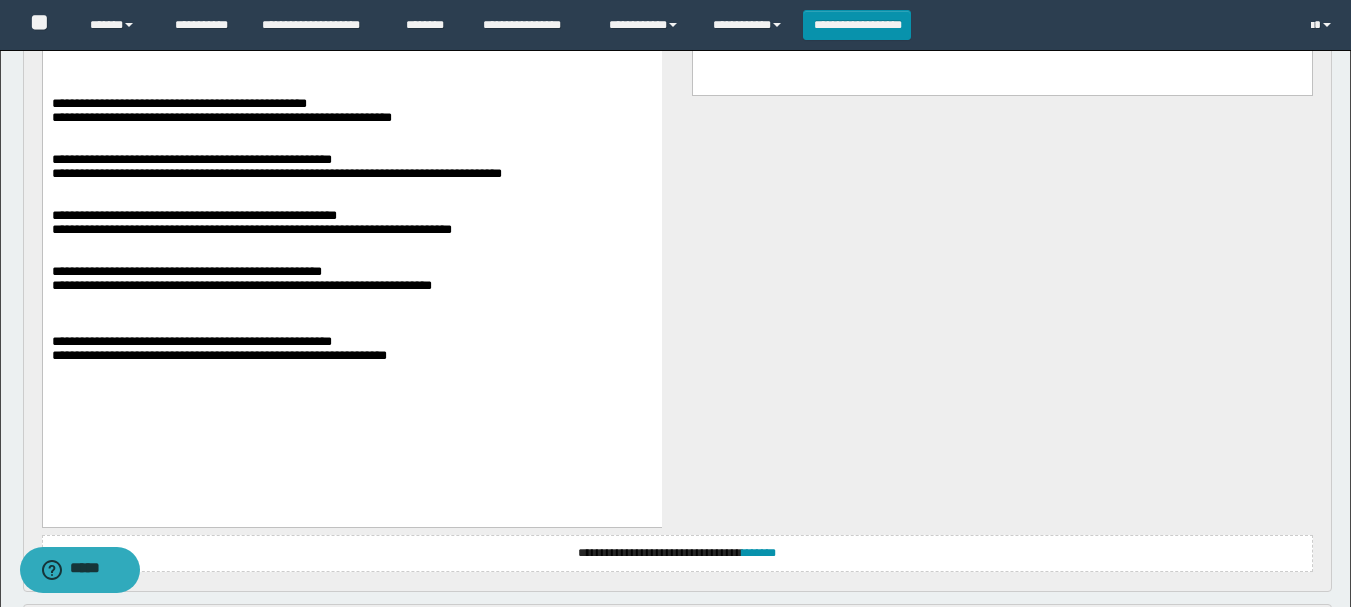 scroll, scrollTop: 2000, scrollLeft: 0, axis: vertical 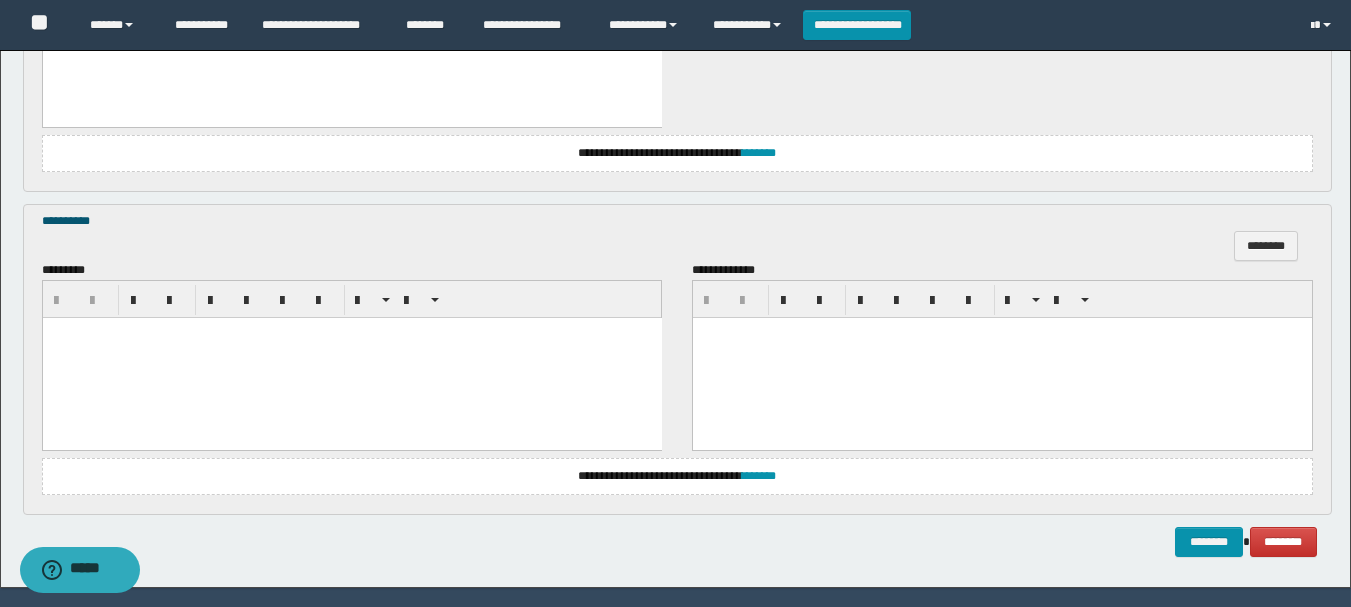 click at bounding box center [351, 358] 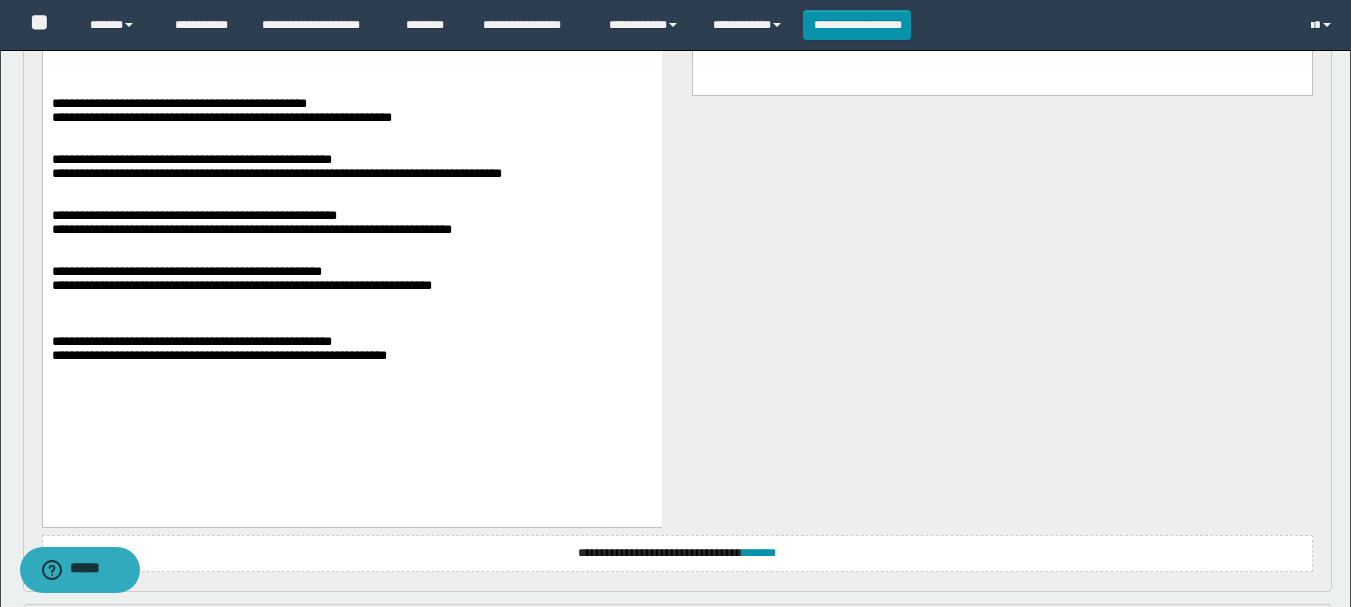 scroll, scrollTop: 2000, scrollLeft: 0, axis: vertical 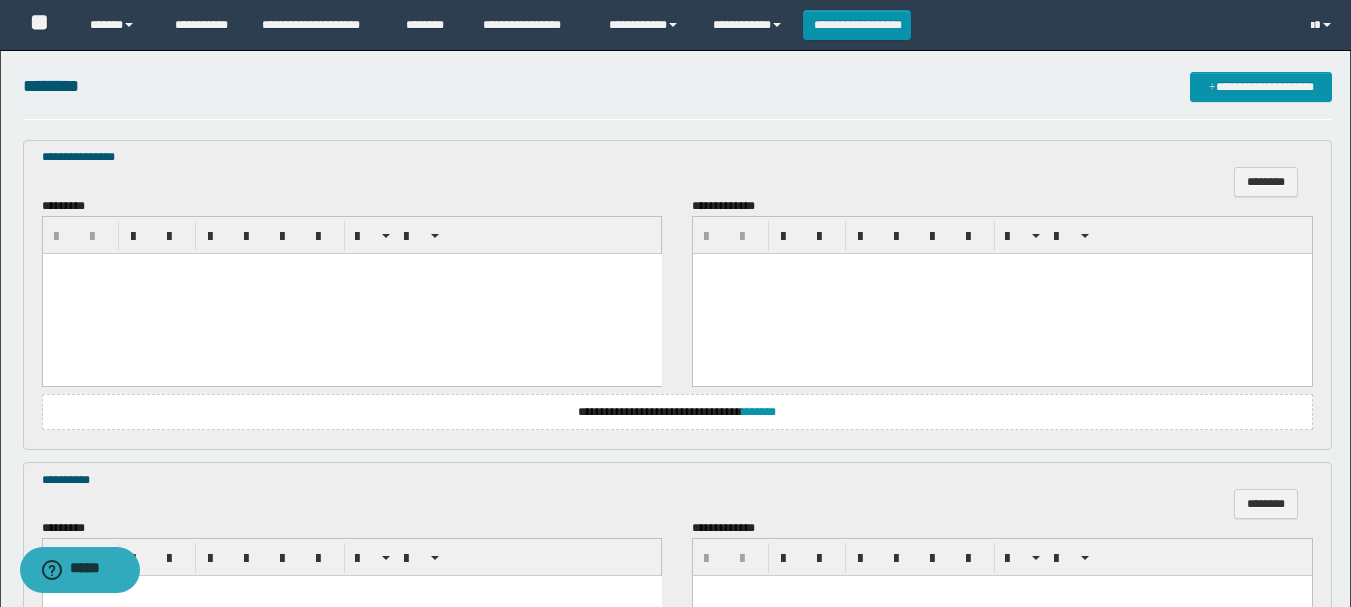 click at bounding box center (351, 293) 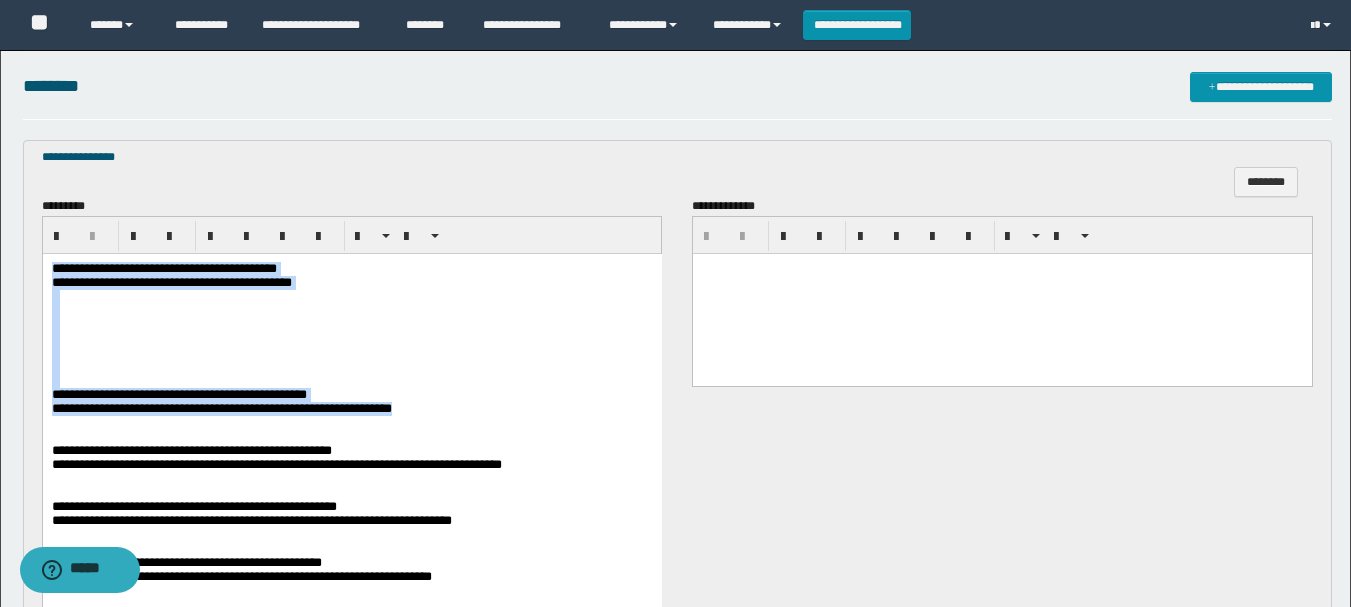 scroll, scrollTop: 800, scrollLeft: 0, axis: vertical 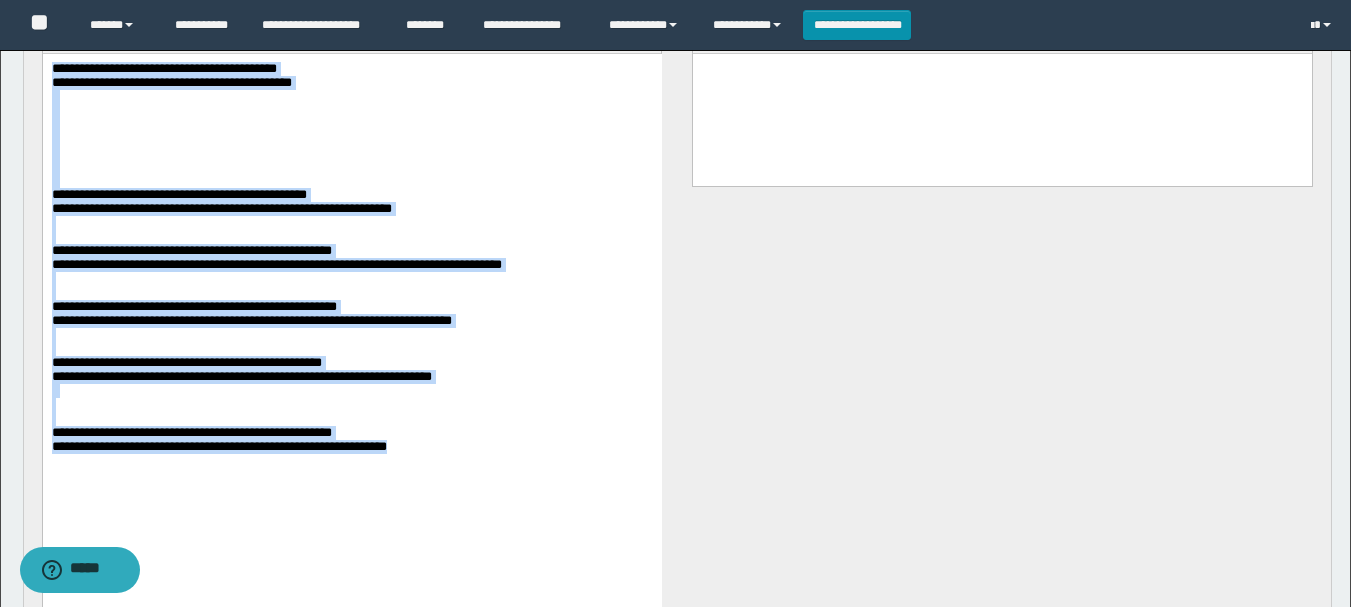 drag, startPoint x: 53, startPoint y: 68, endPoint x: 549, endPoint y: 555, distance: 695.1151 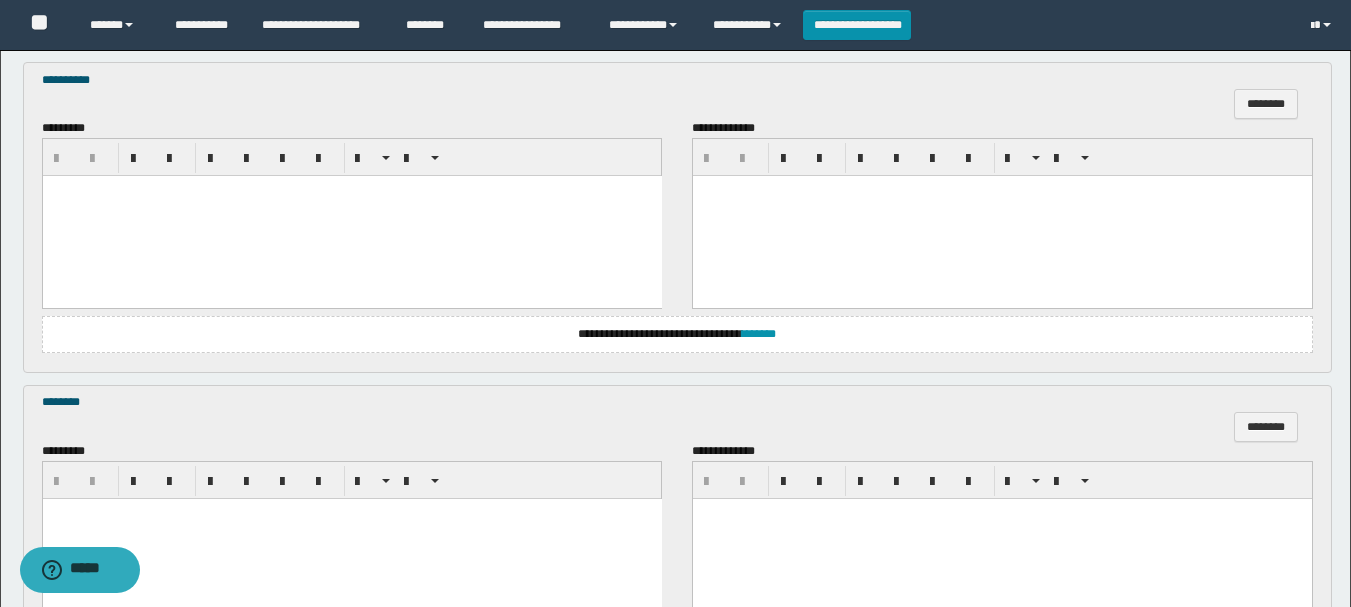 scroll, scrollTop: 1240, scrollLeft: 0, axis: vertical 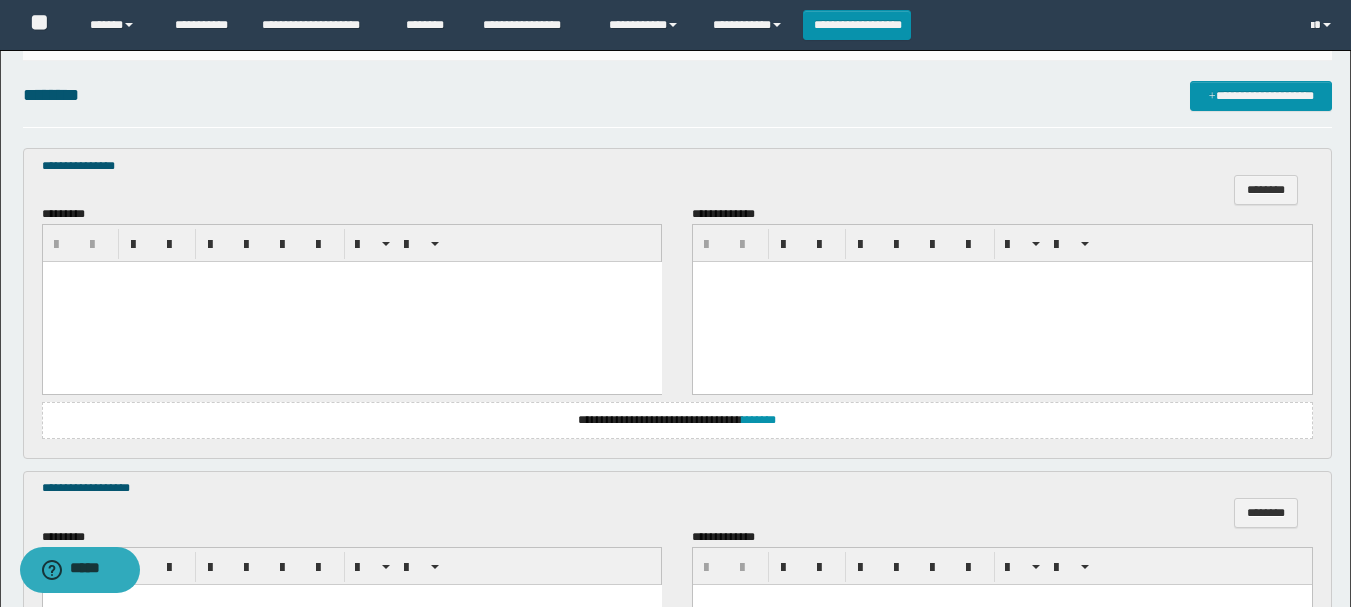 click at bounding box center [351, 302] 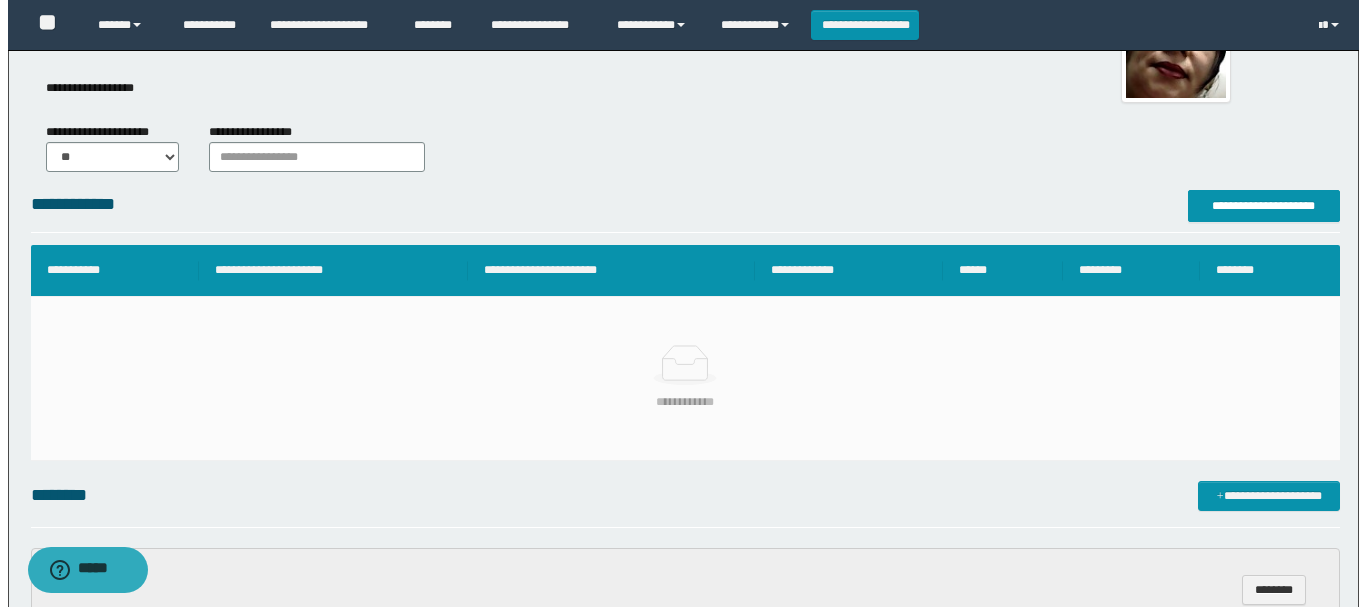 scroll, scrollTop: 0, scrollLeft: 0, axis: both 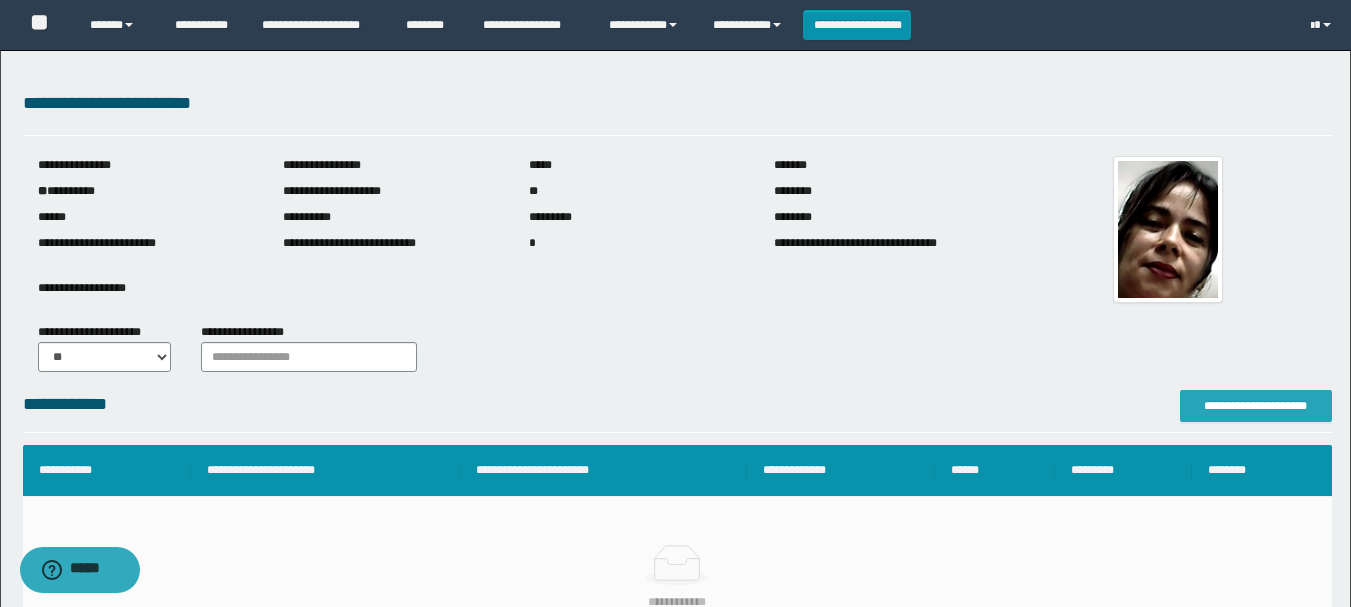 click on "**********" at bounding box center (1256, 406) 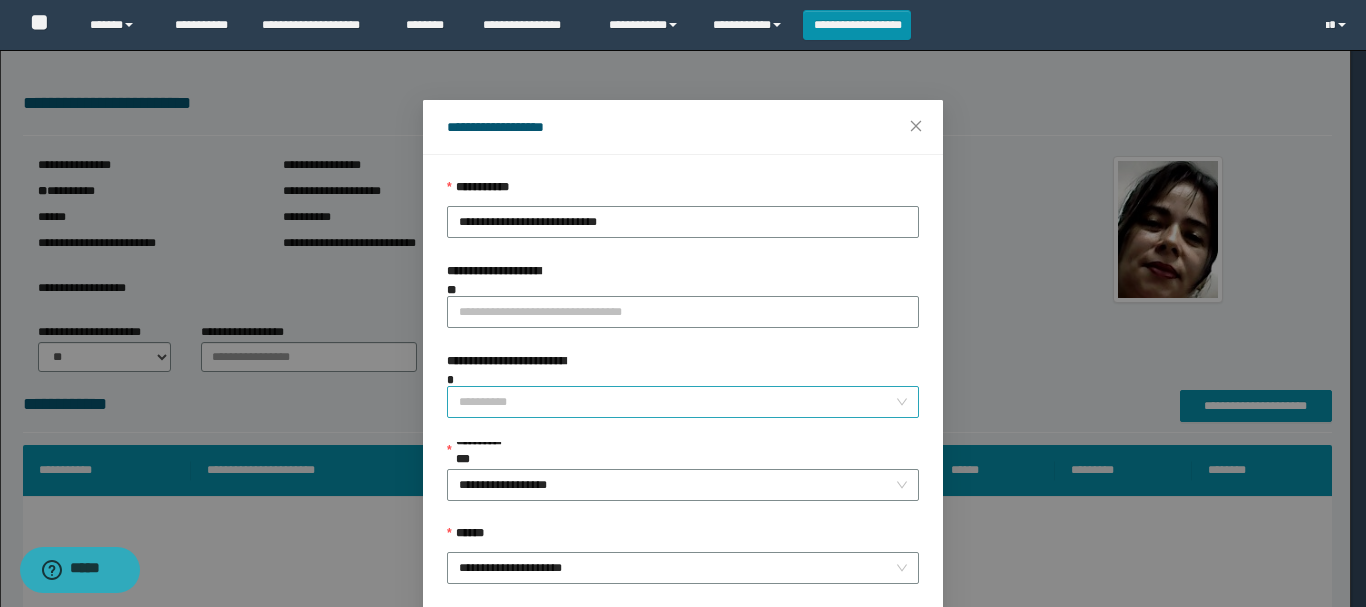 click on "**********" at bounding box center (677, 402) 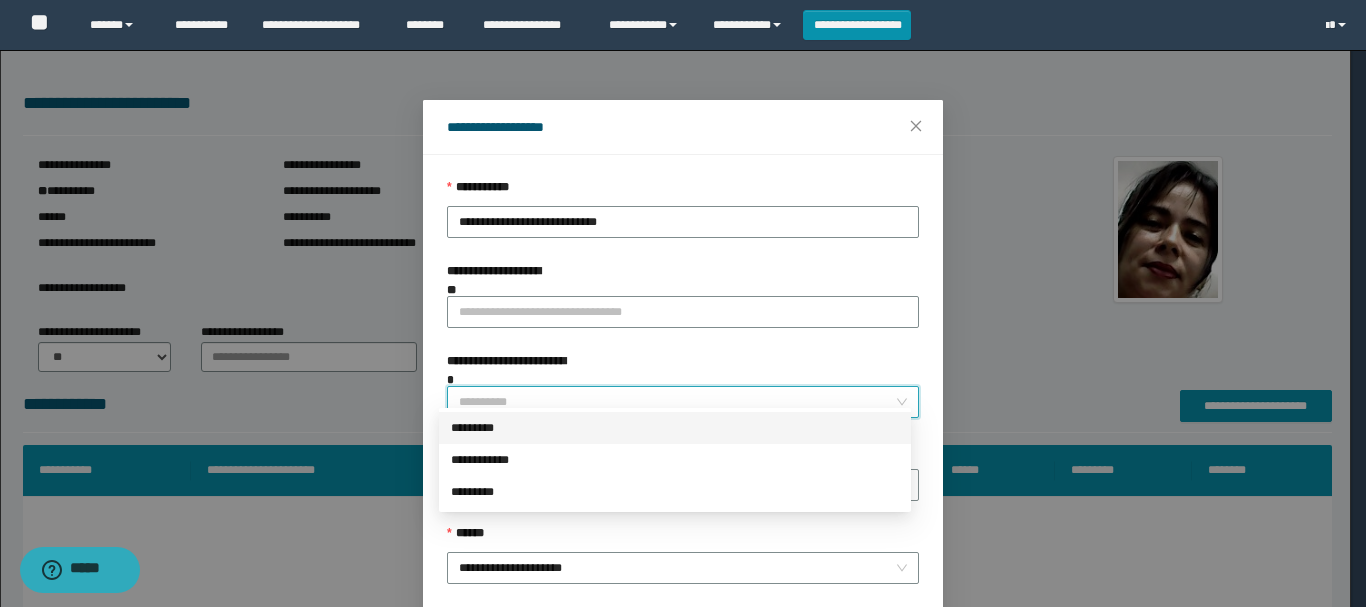 click on "*********" at bounding box center [675, 428] 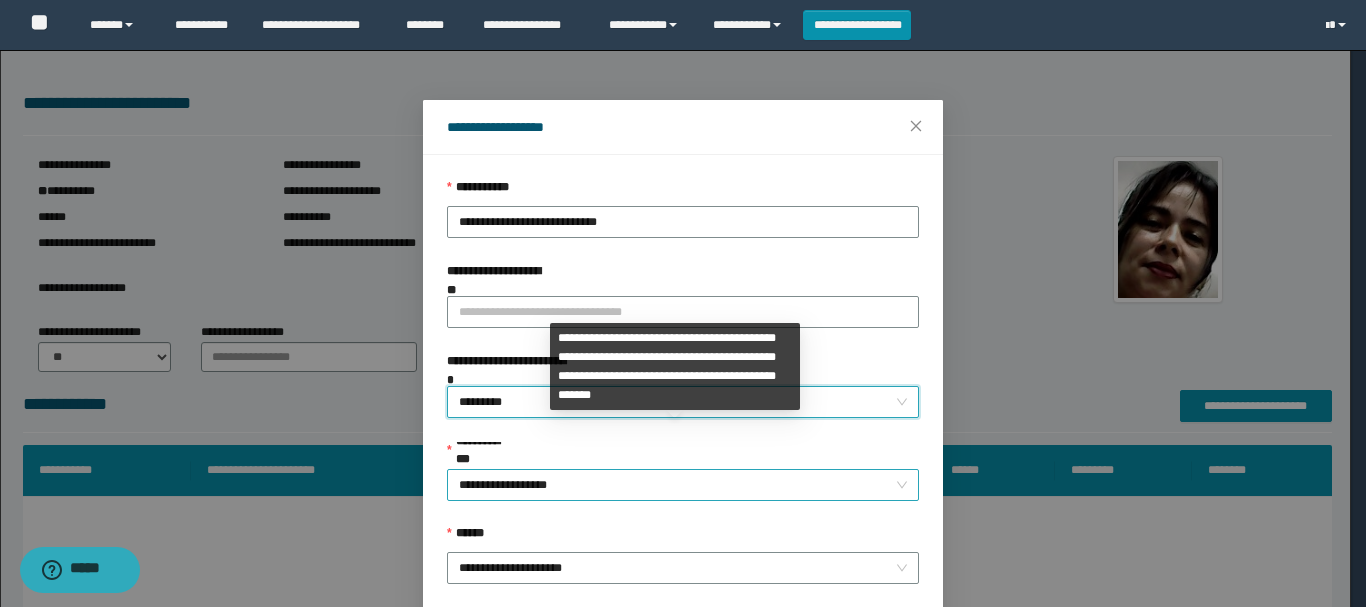 click on "**********" at bounding box center [683, 485] 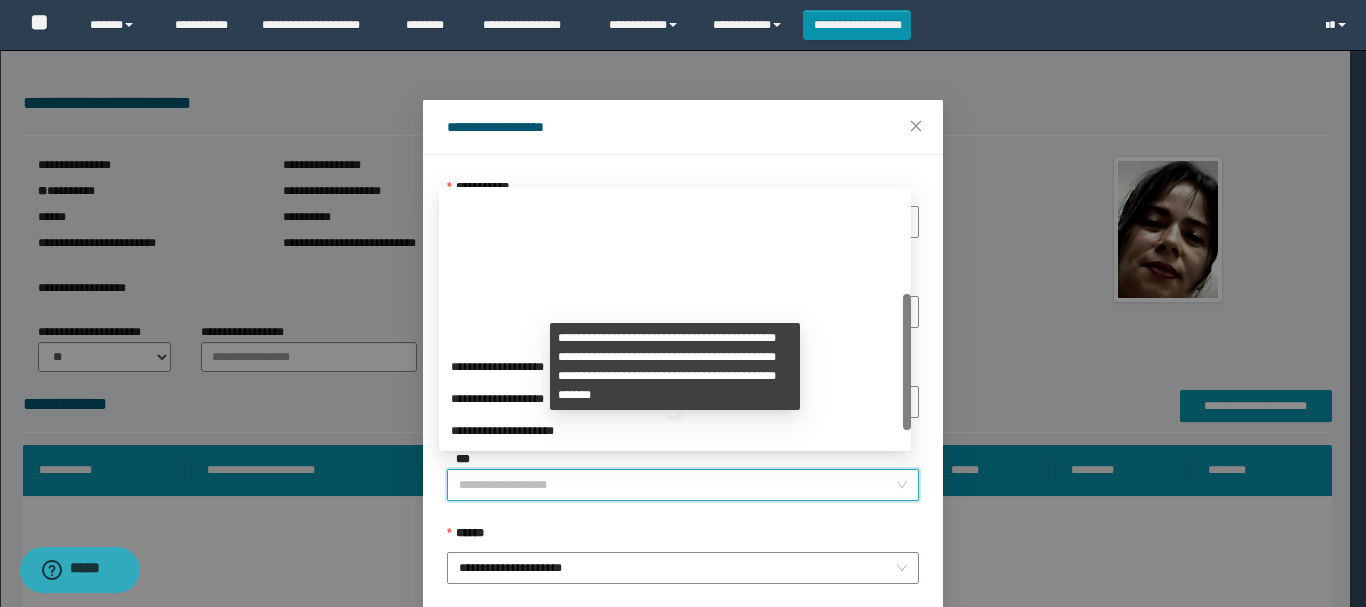 scroll, scrollTop: 192, scrollLeft: 0, axis: vertical 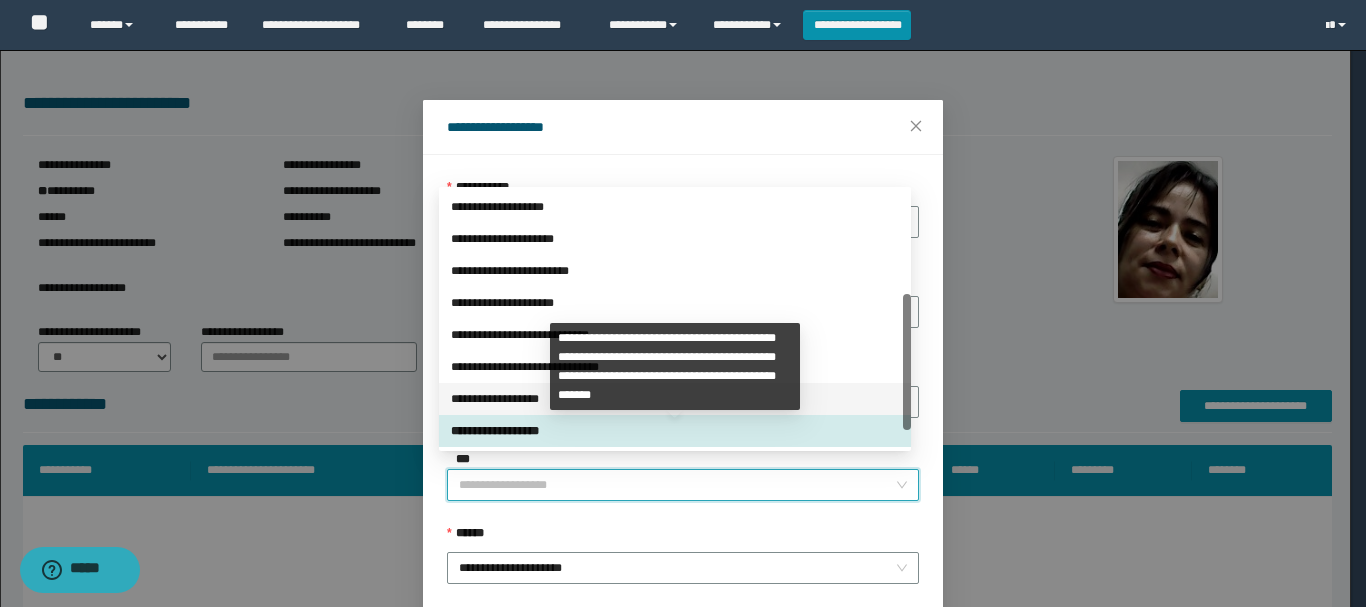 click on "**********" at bounding box center (675, 399) 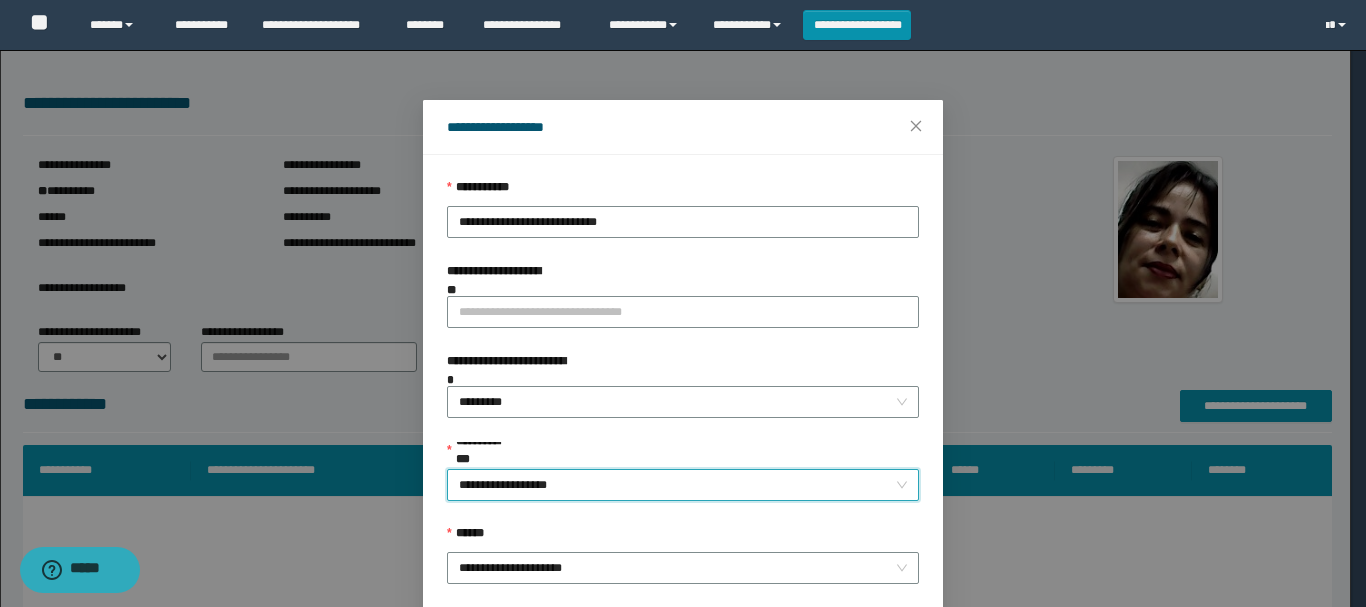 scroll, scrollTop: 145, scrollLeft: 0, axis: vertical 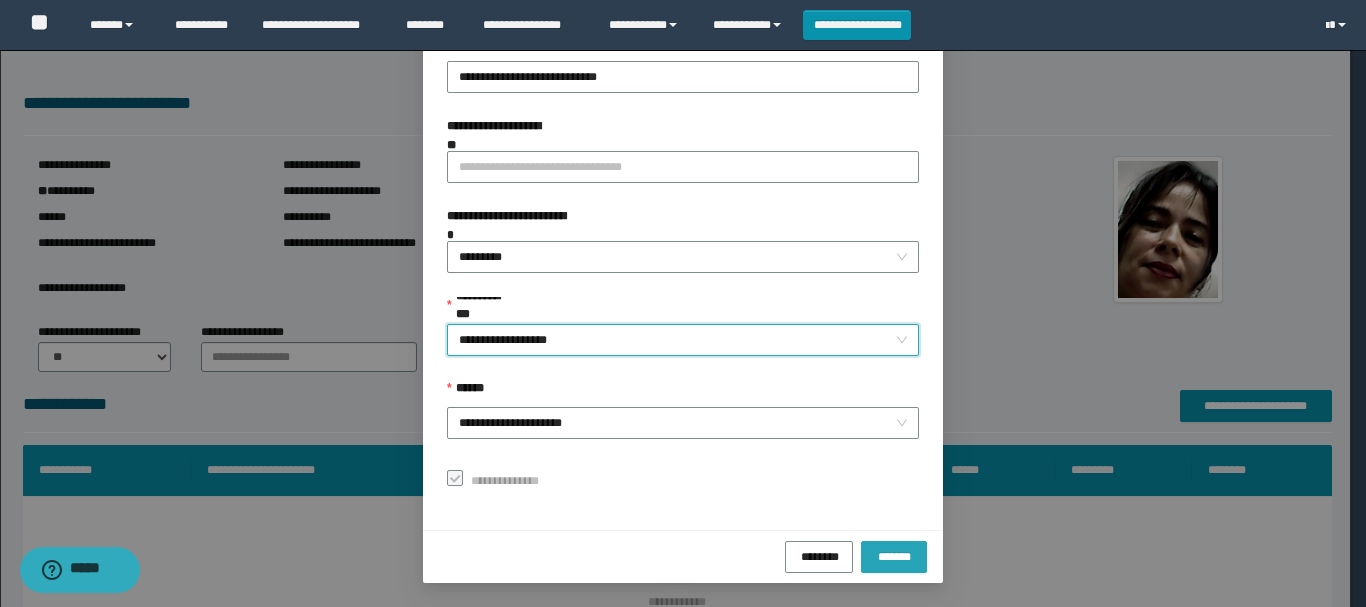 click on "*******" at bounding box center (894, 557) 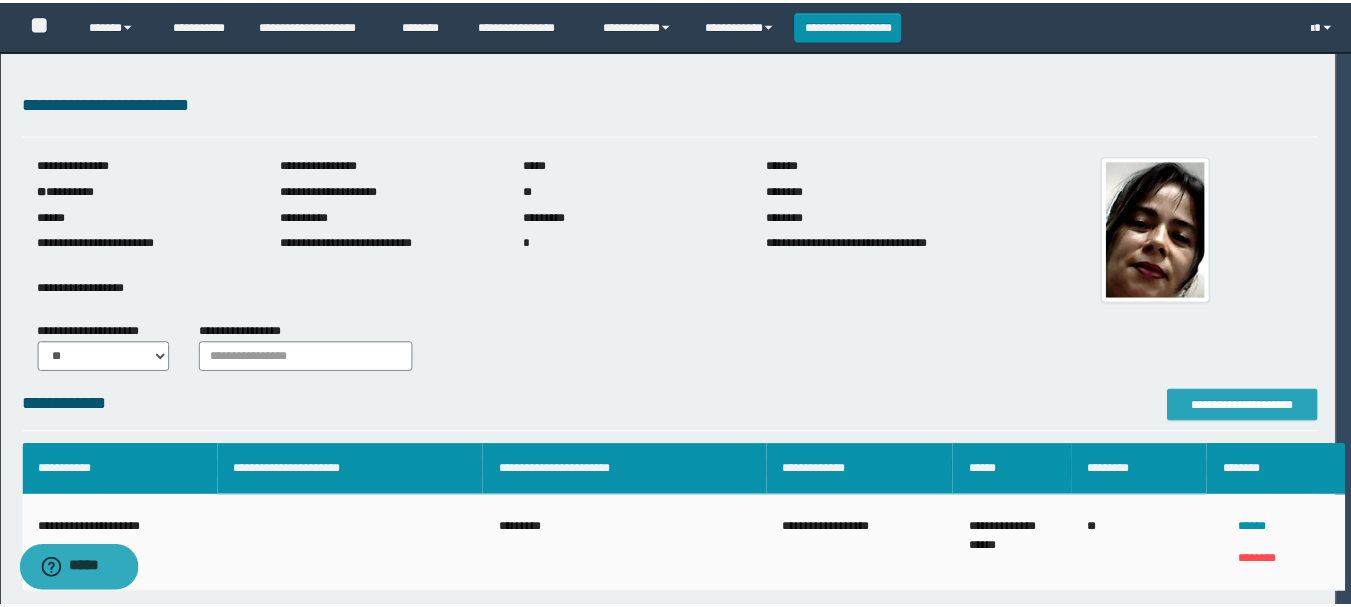 scroll, scrollTop: 0, scrollLeft: 0, axis: both 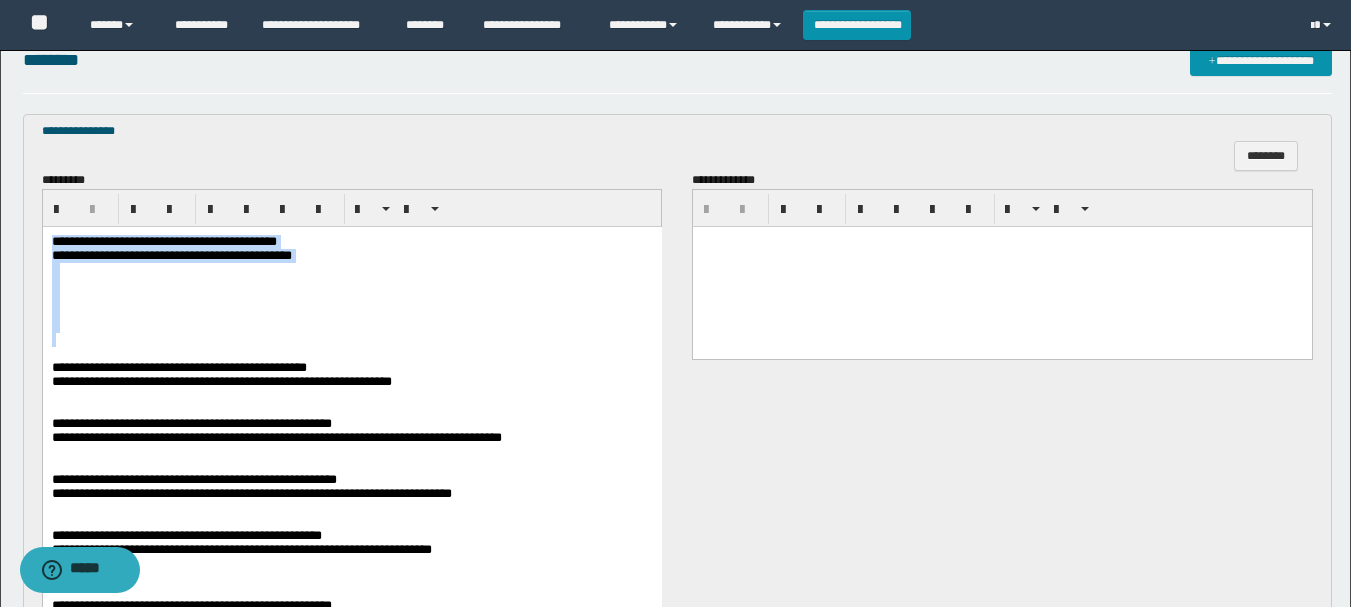 drag, startPoint x: 302, startPoint y: 257, endPoint x: 562, endPoint y: 353, distance: 277.15698 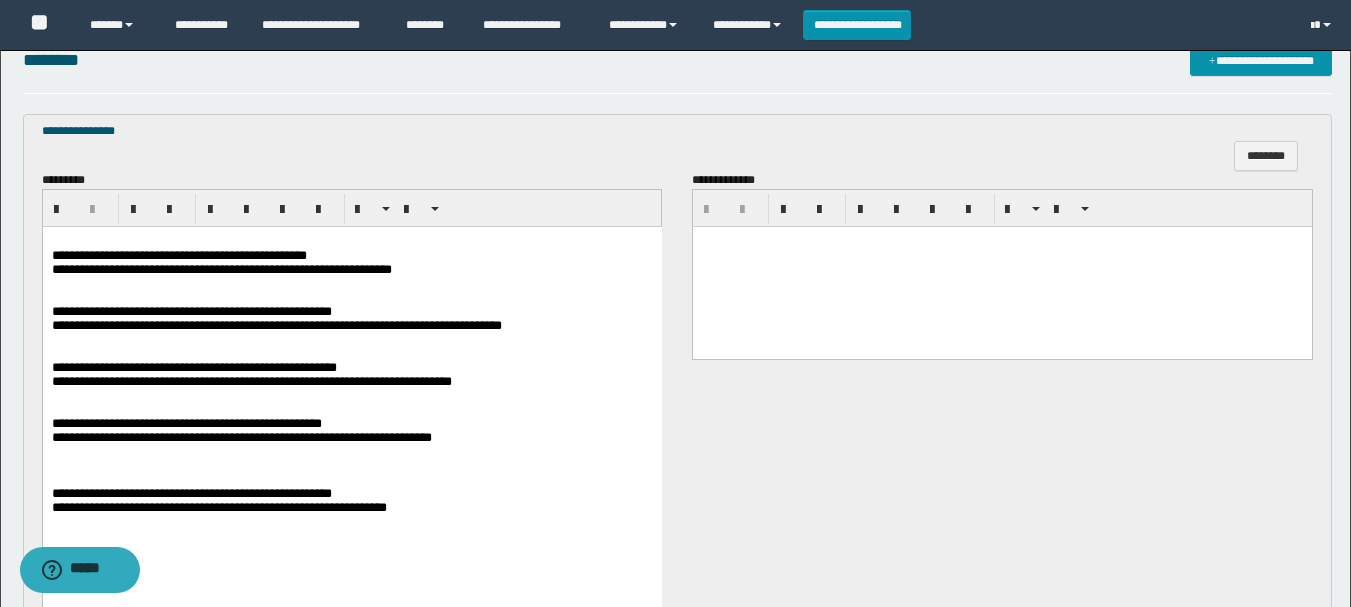 scroll, scrollTop: 700, scrollLeft: 0, axis: vertical 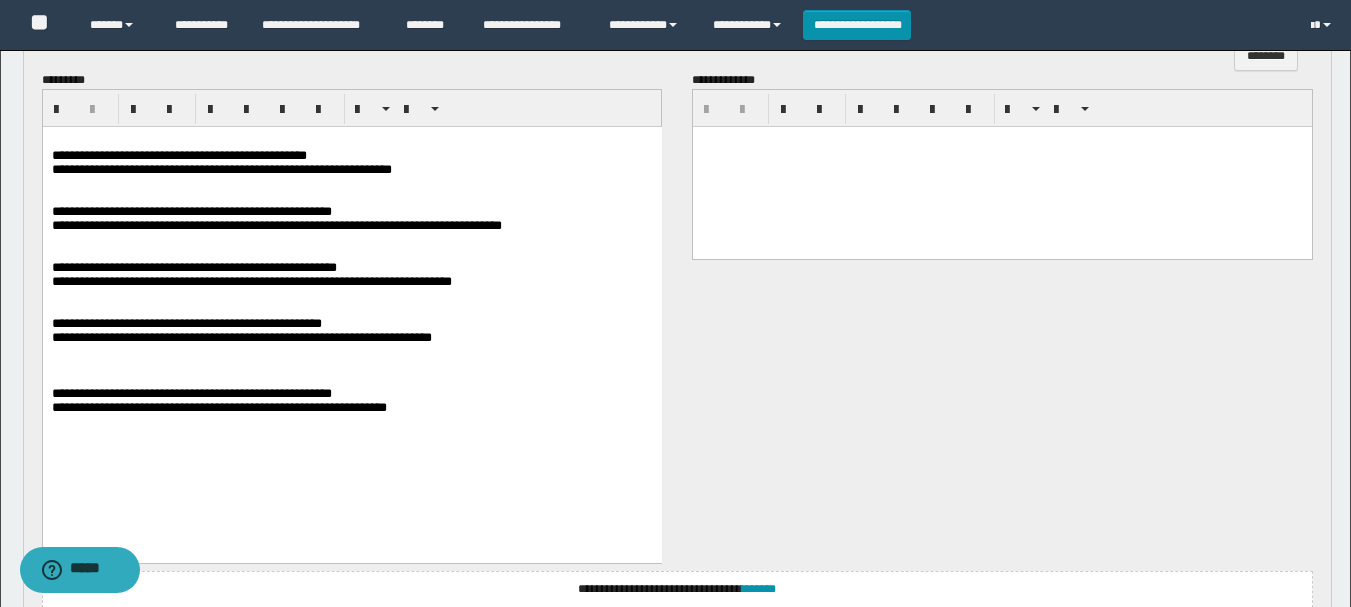 click on "**********" at bounding box center (178, 155) 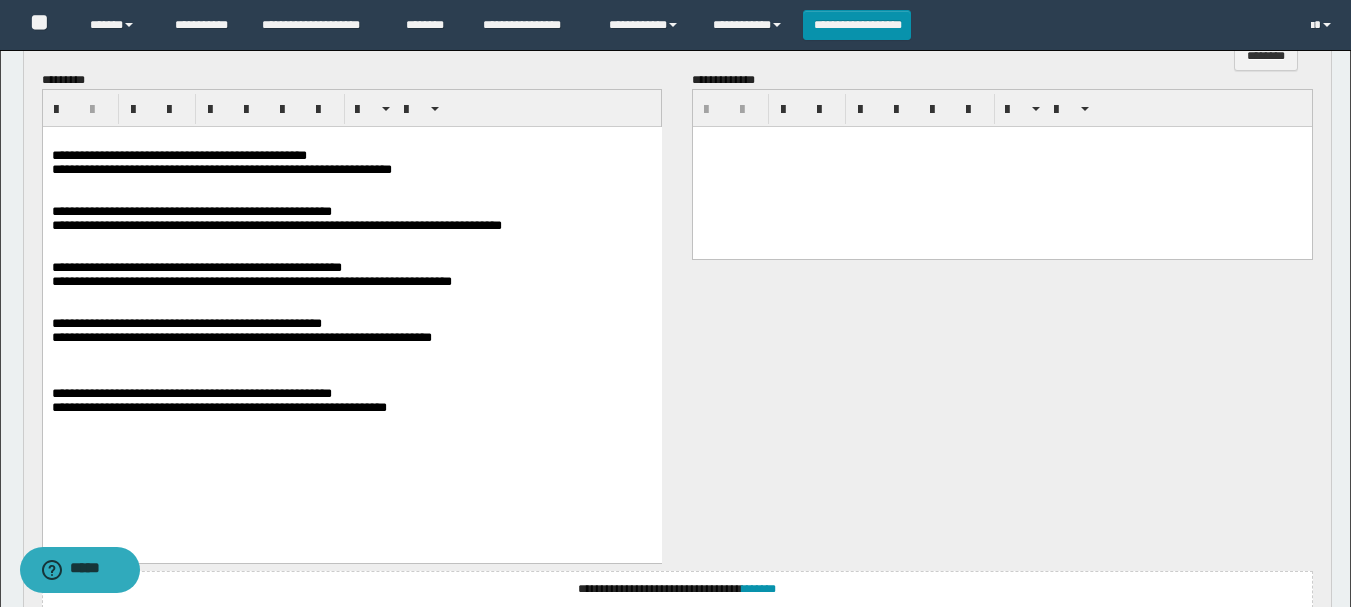 click on "**********" at bounding box center (186, 323) 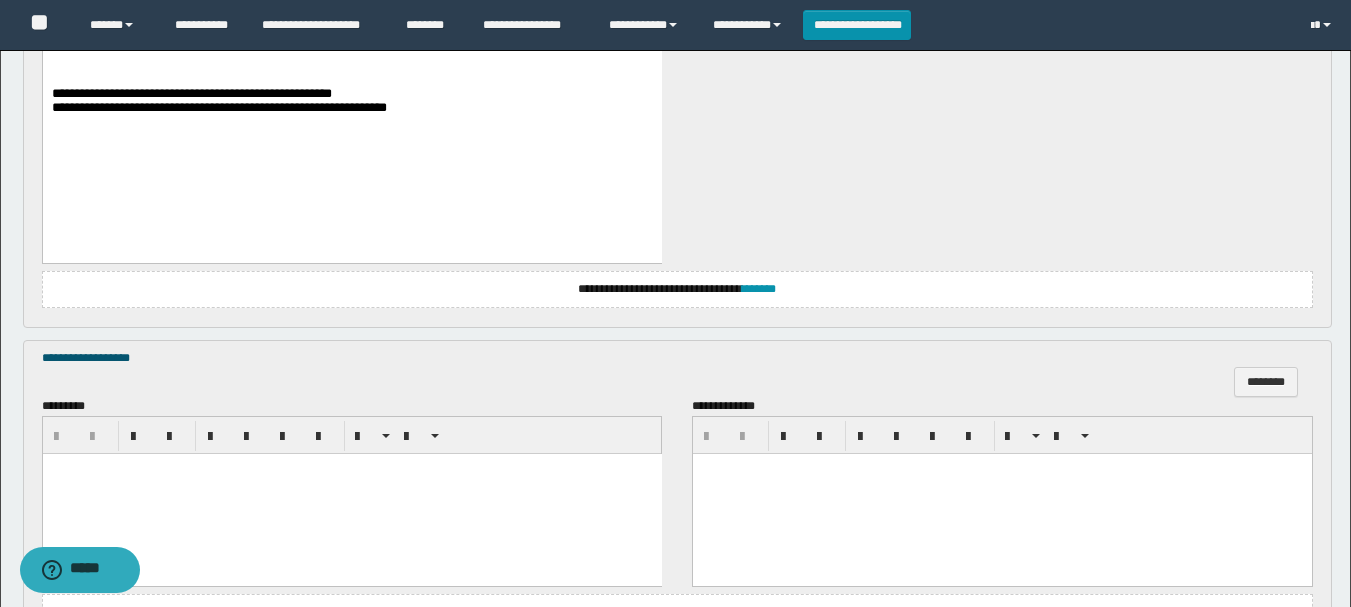 scroll, scrollTop: 1100, scrollLeft: 0, axis: vertical 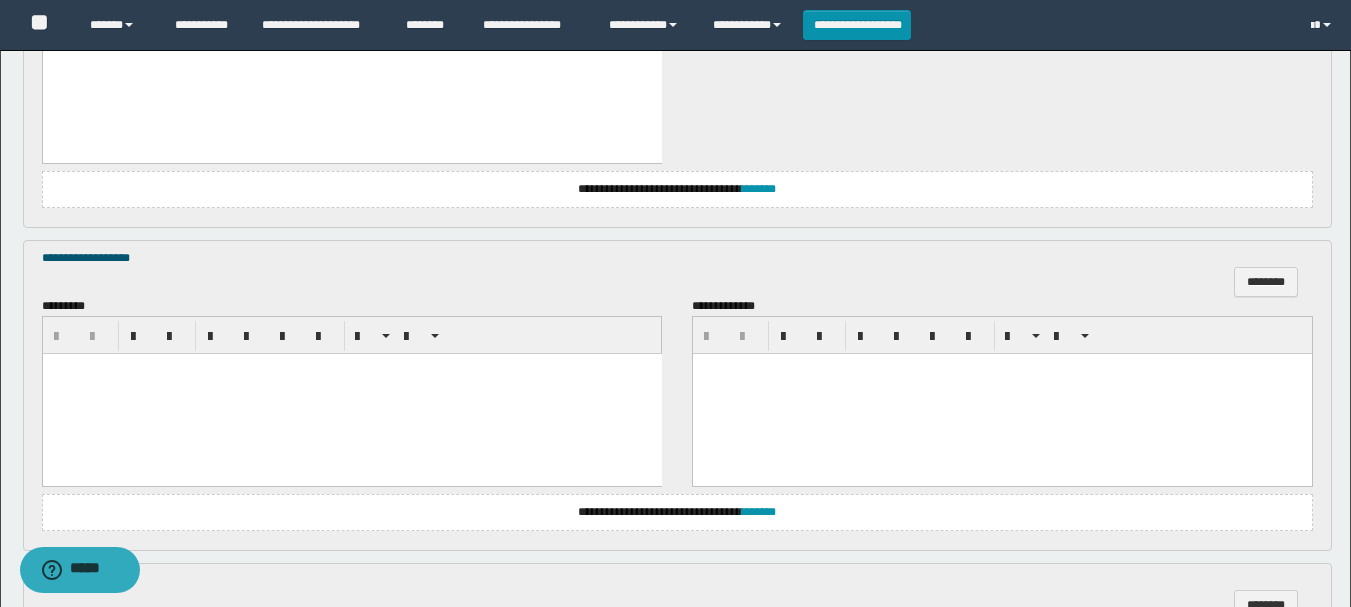 click at bounding box center [351, 394] 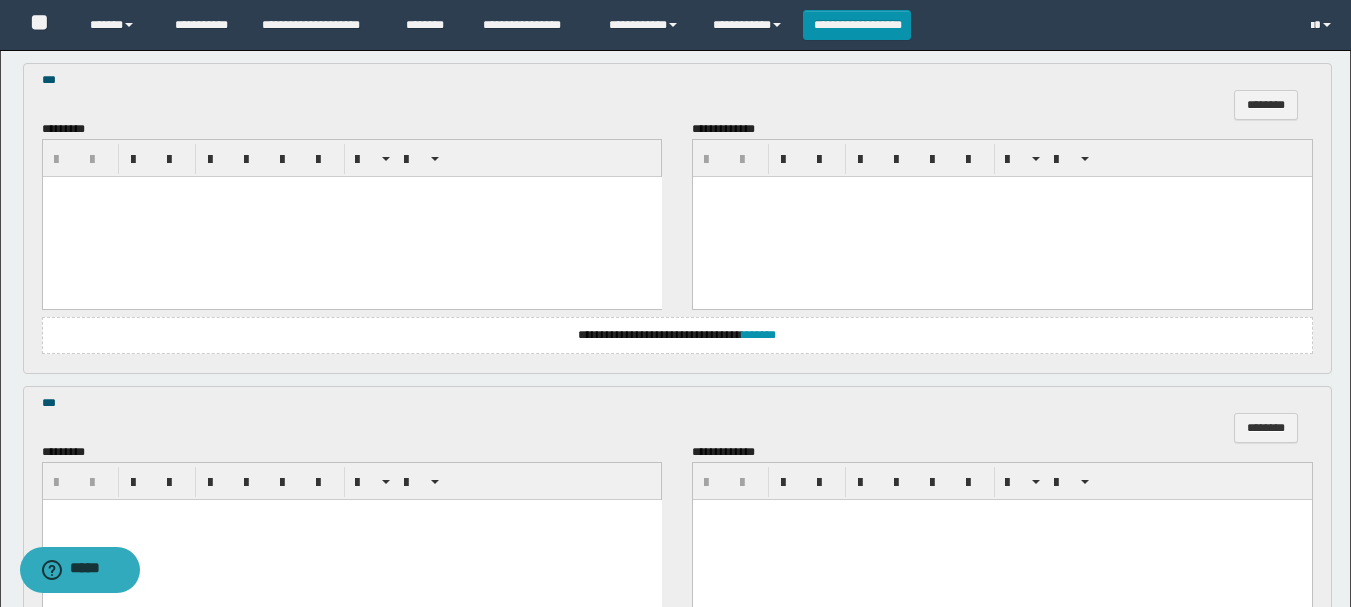 scroll, scrollTop: 1700, scrollLeft: 0, axis: vertical 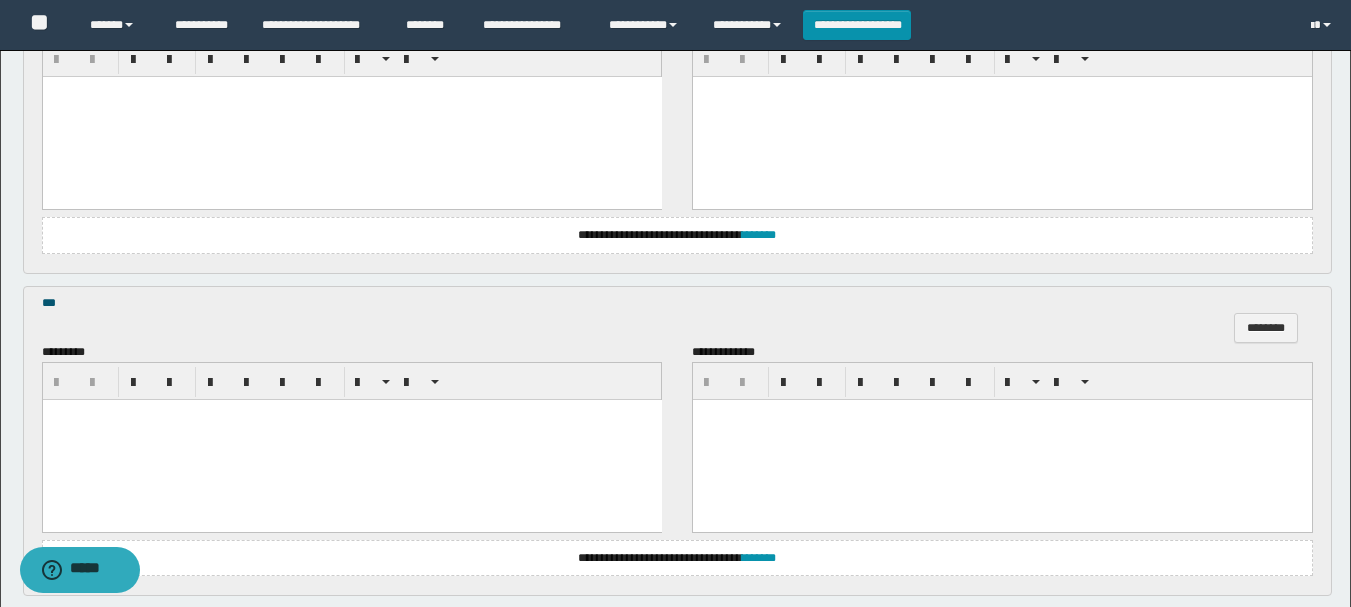 click at bounding box center [351, 439] 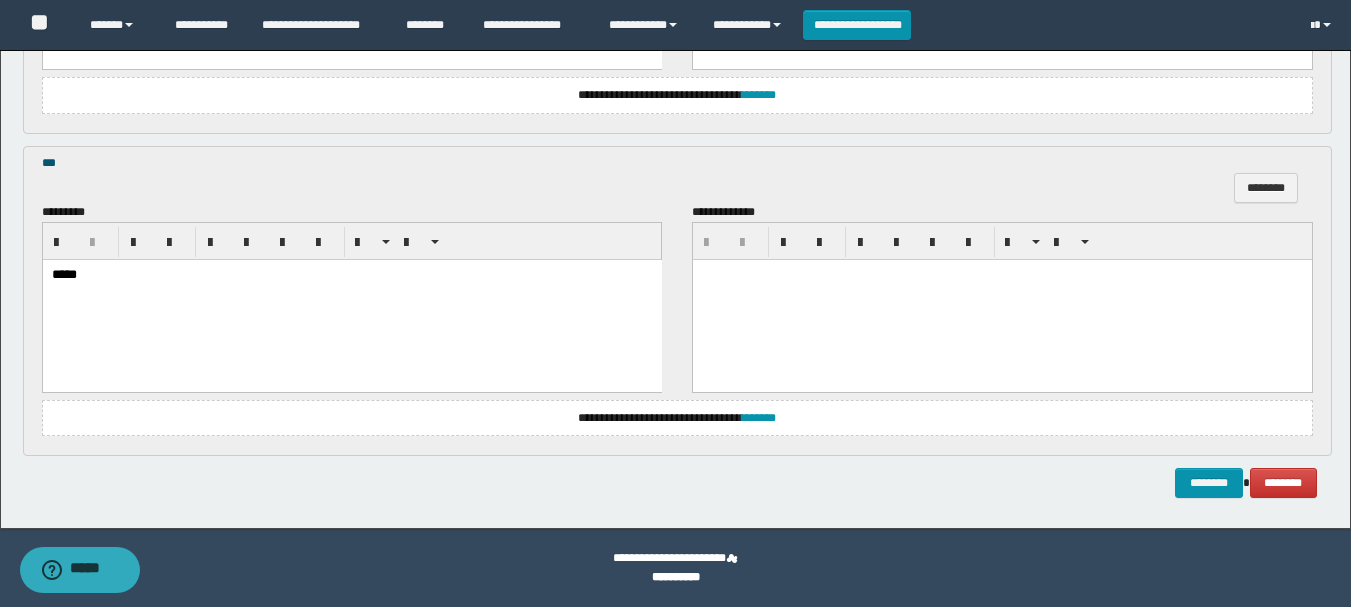 scroll, scrollTop: 1540, scrollLeft: 0, axis: vertical 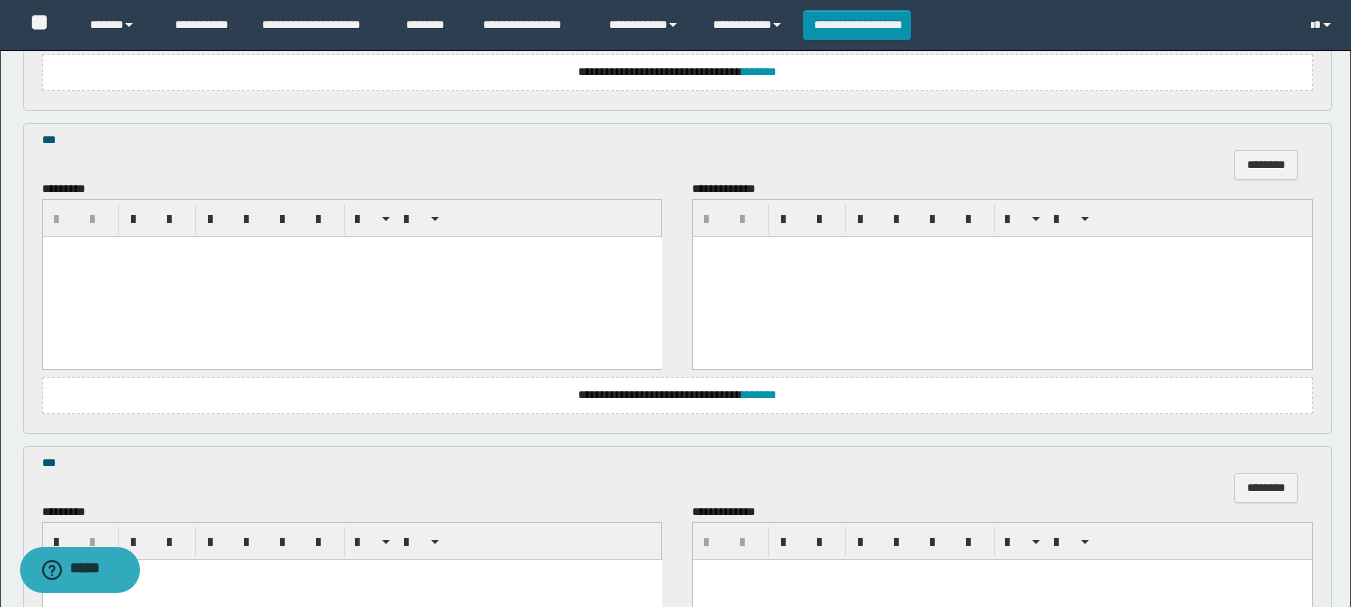 click at bounding box center [351, 276] 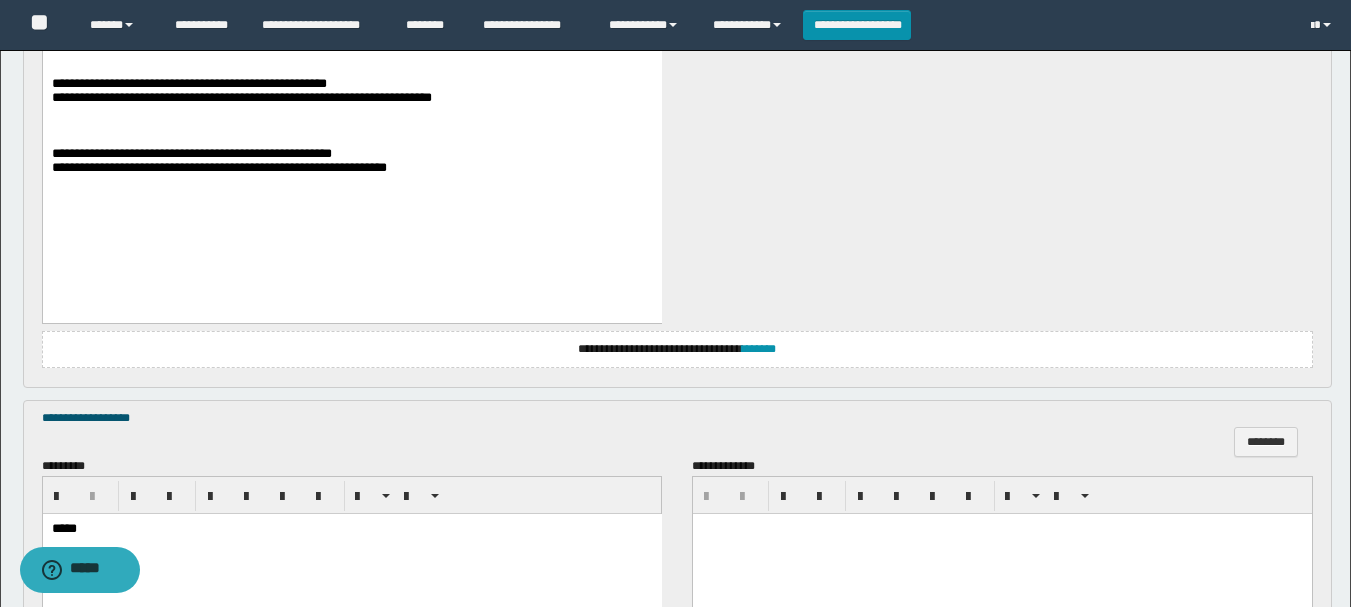 scroll, scrollTop: 1140, scrollLeft: 0, axis: vertical 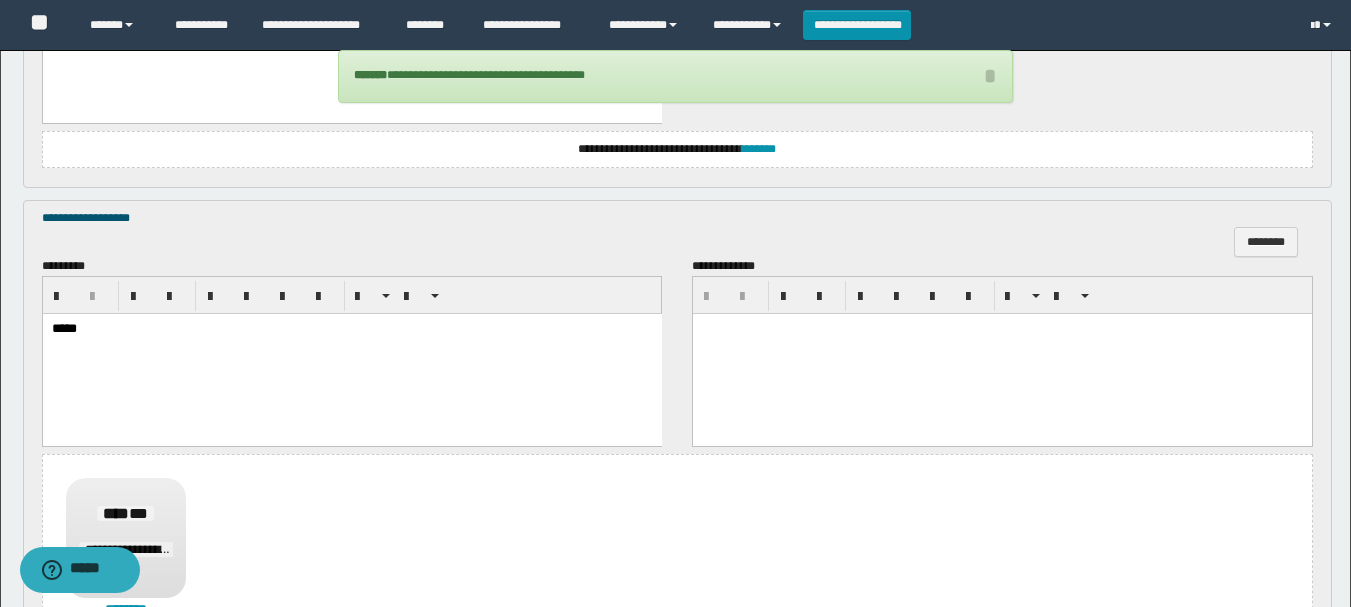 click at bounding box center [1002, 354] 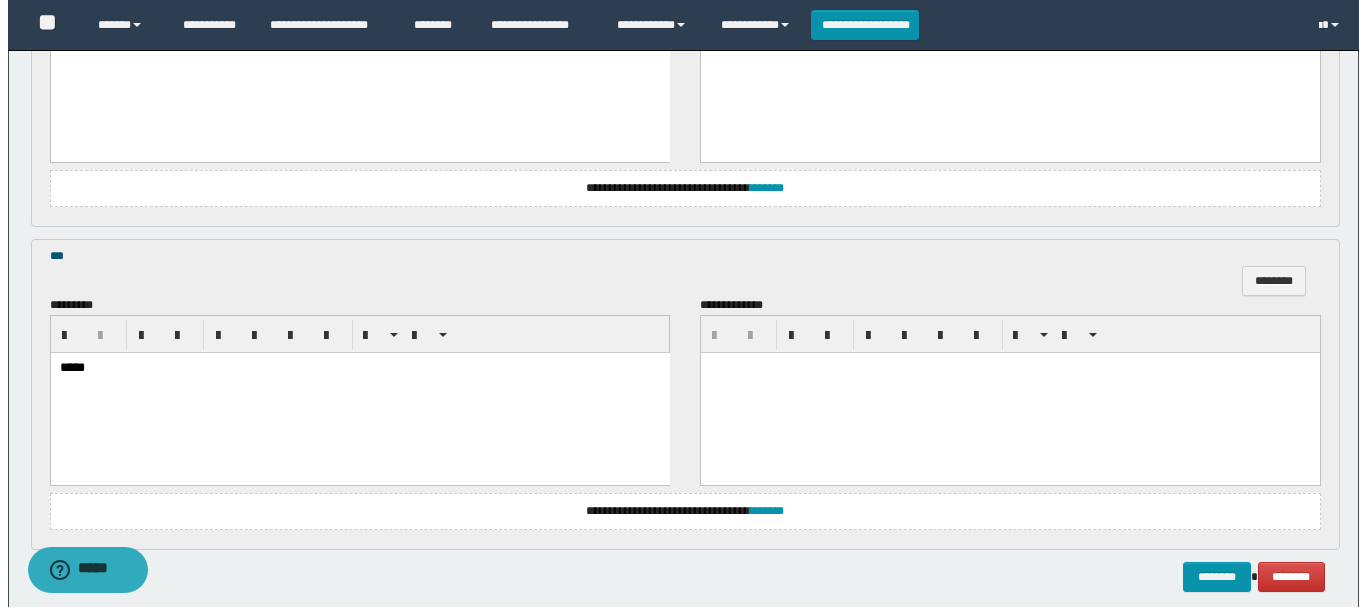 scroll, scrollTop: 1993, scrollLeft: 0, axis: vertical 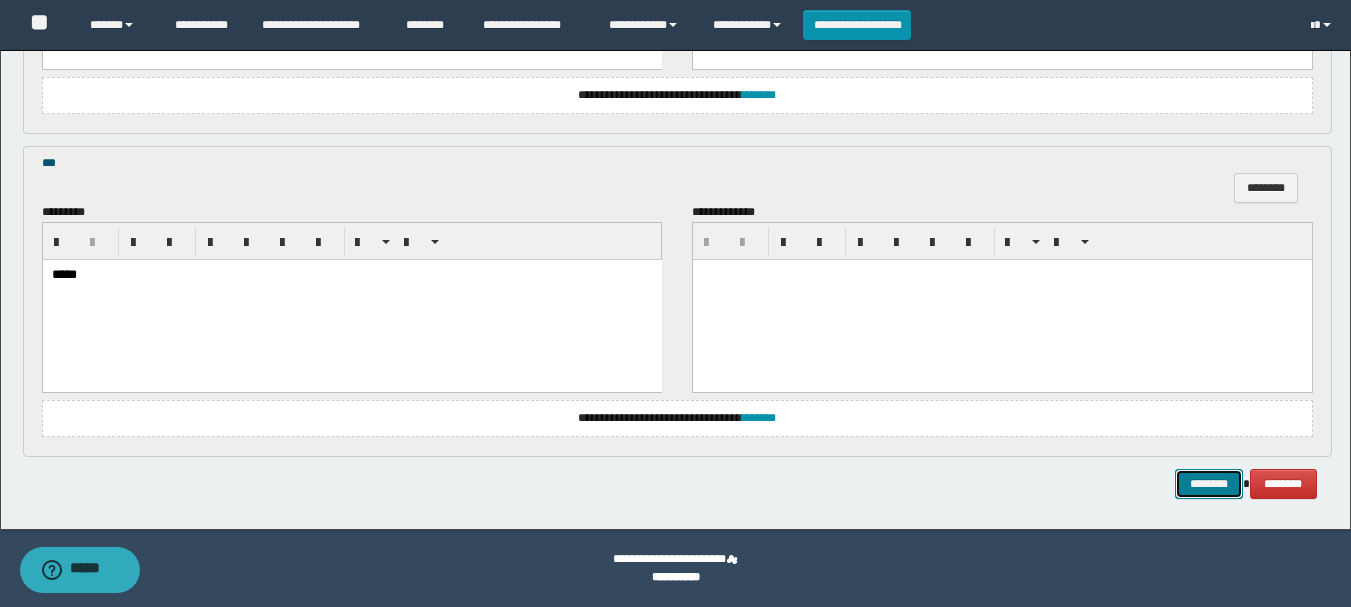 click on "********" at bounding box center (1209, 484) 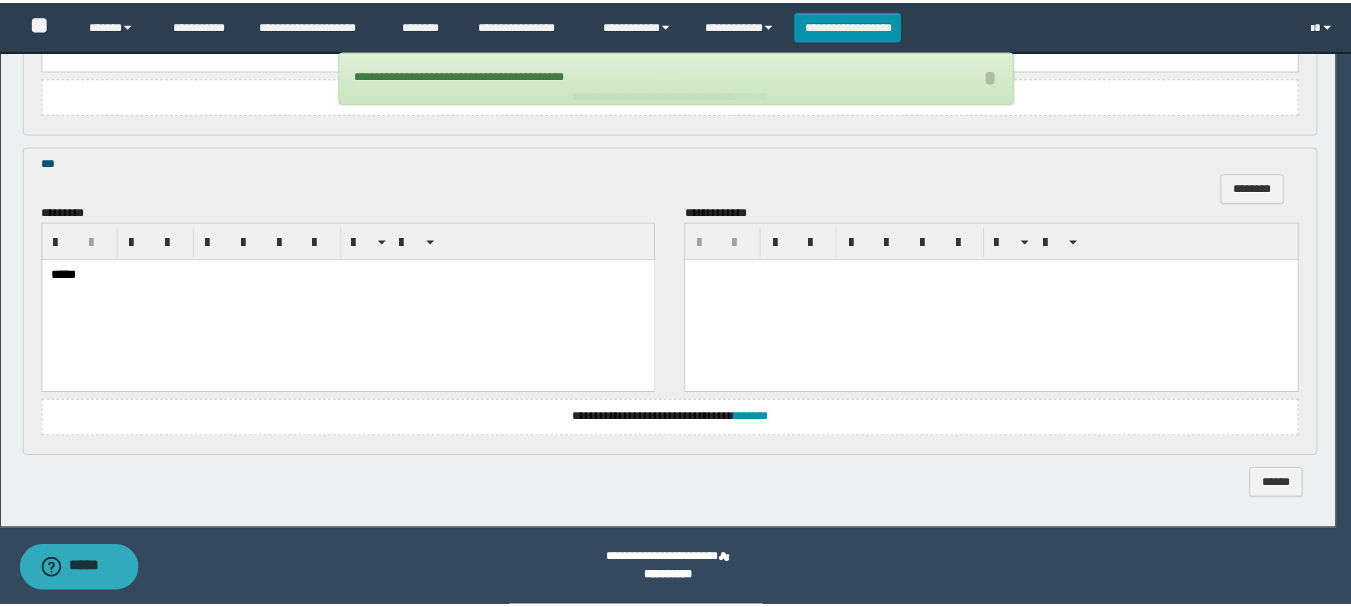scroll, scrollTop: 1985, scrollLeft: 0, axis: vertical 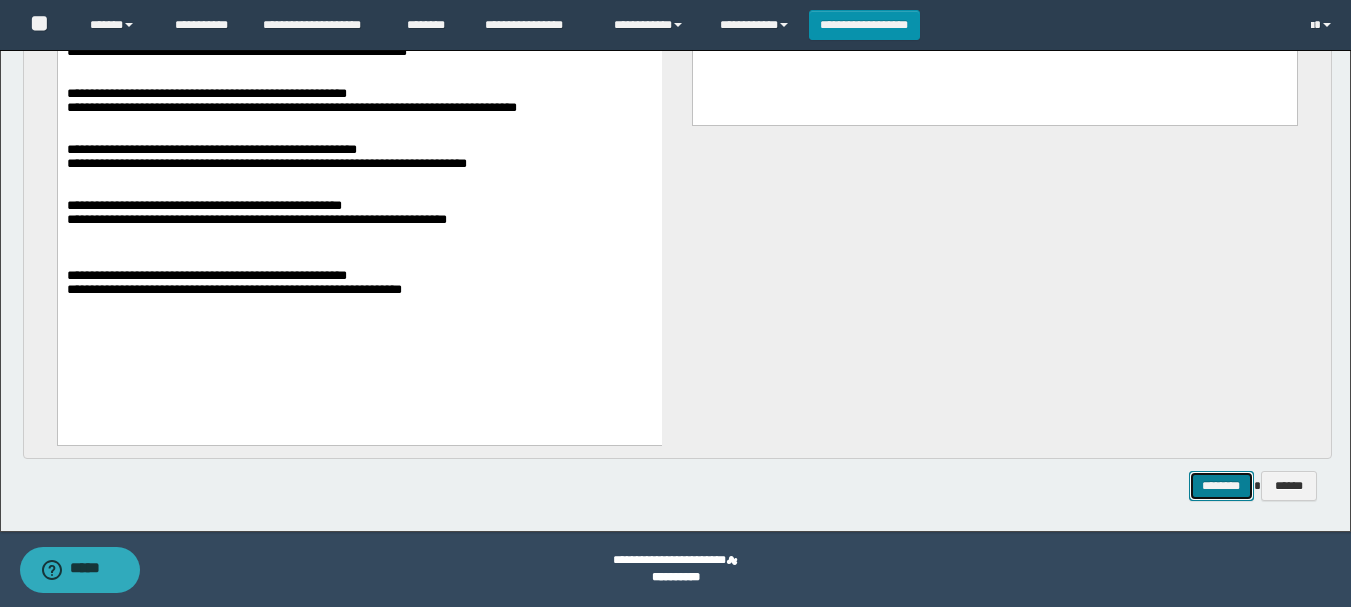 click on "********" at bounding box center (1221, 486) 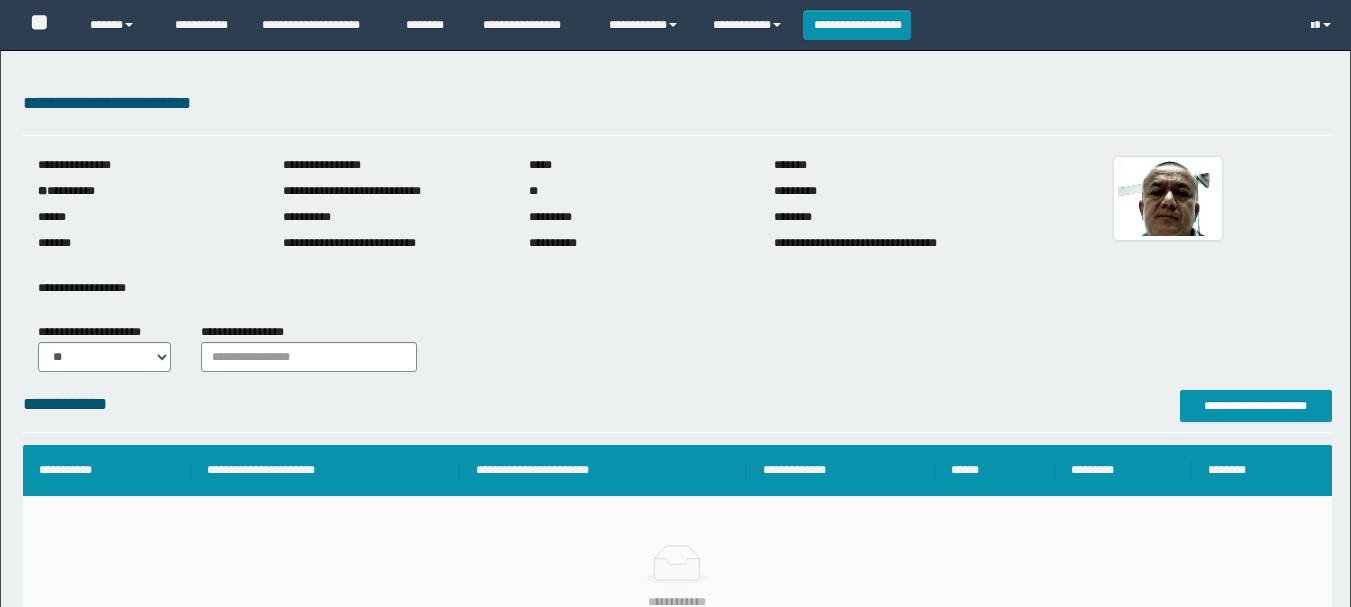scroll, scrollTop: 100, scrollLeft: 0, axis: vertical 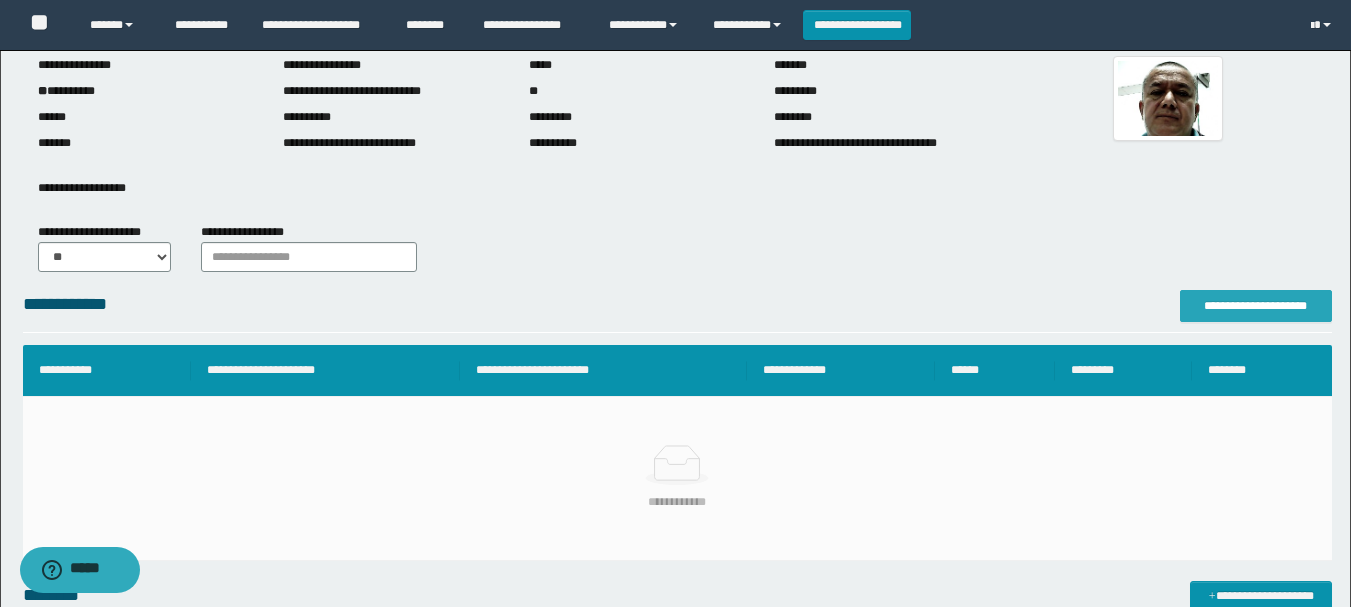click on "**********" at bounding box center (1256, 306) 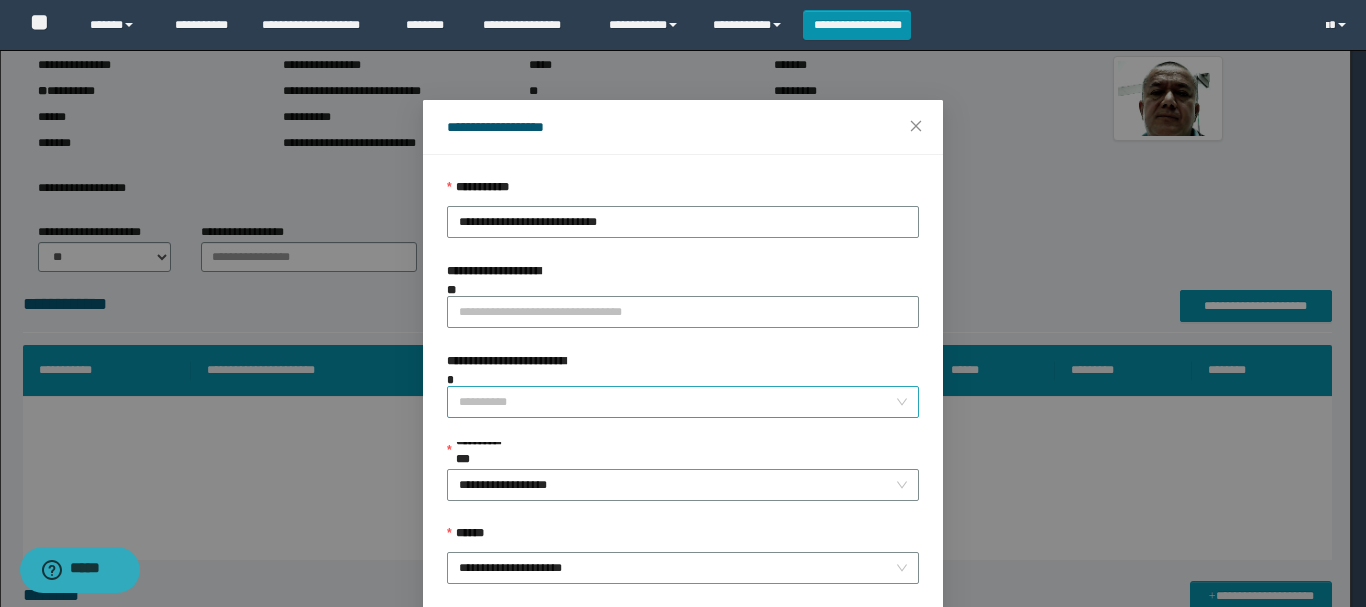 click on "**********" at bounding box center [677, 402] 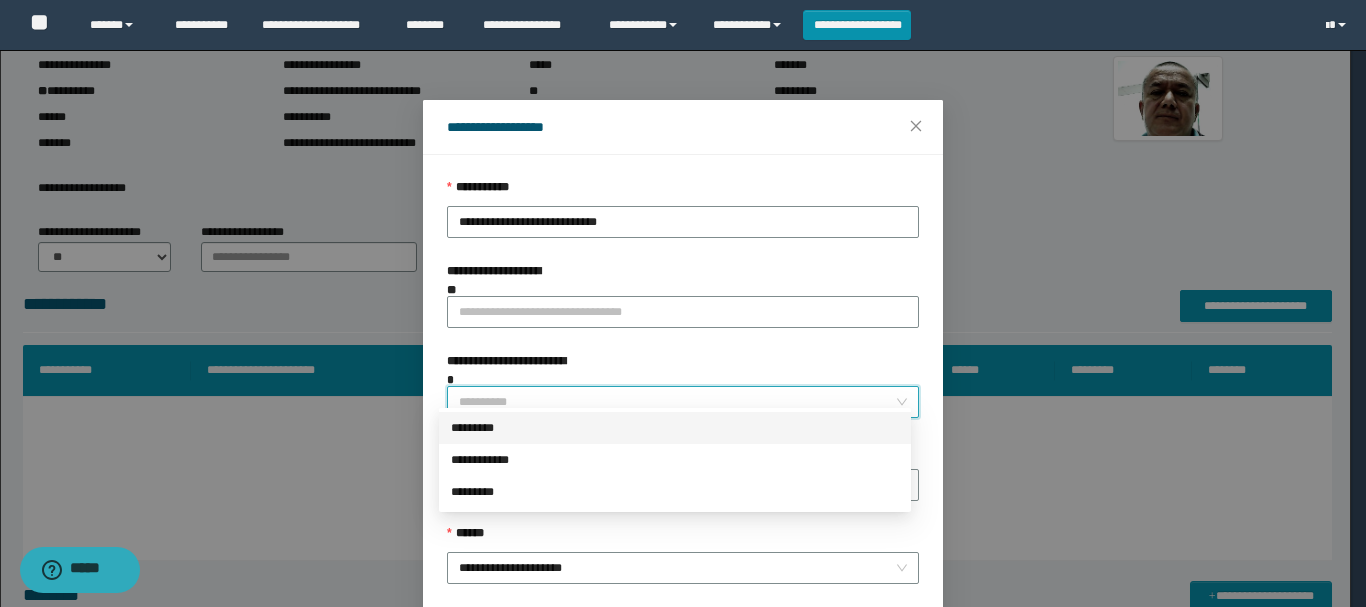 click on "*********" at bounding box center (675, 428) 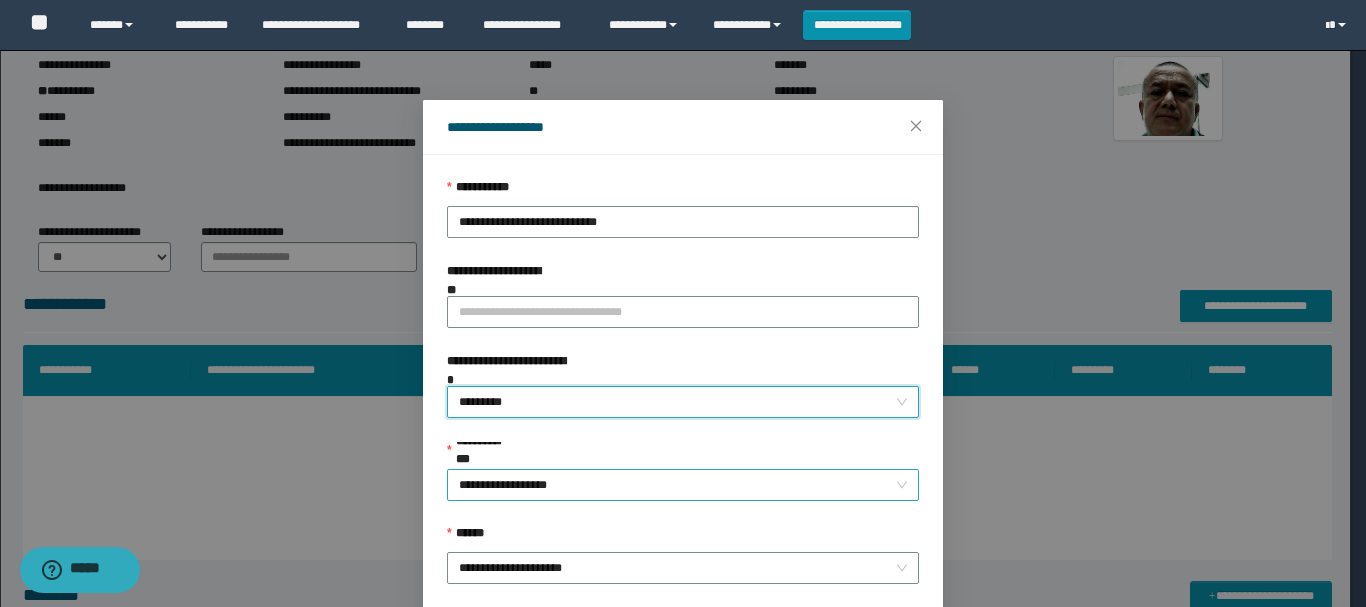 click on "**********" at bounding box center (683, 485) 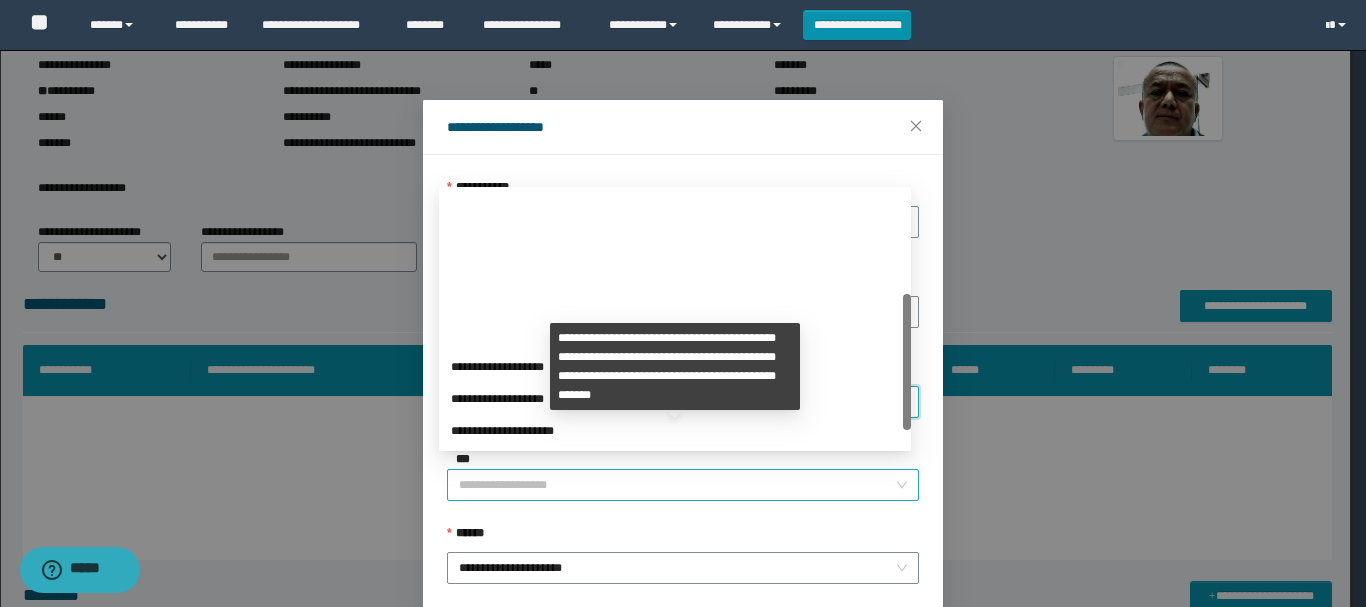 scroll, scrollTop: 192, scrollLeft: 0, axis: vertical 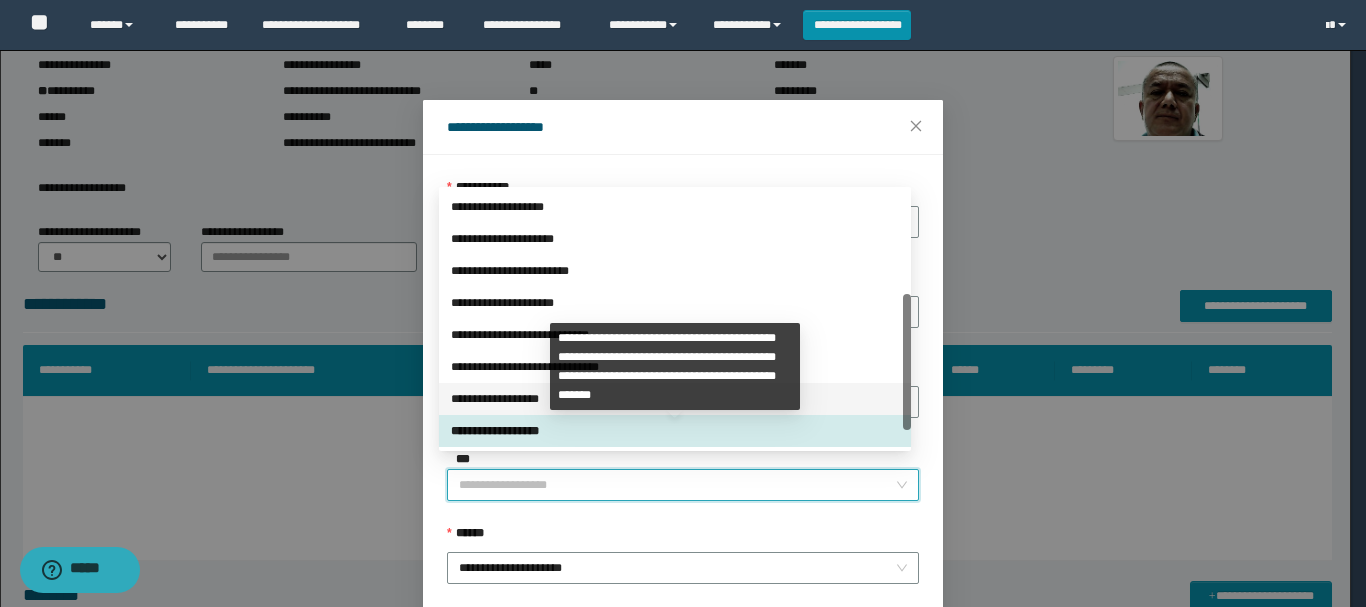 click on "**********" at bounding box center (675, 399) 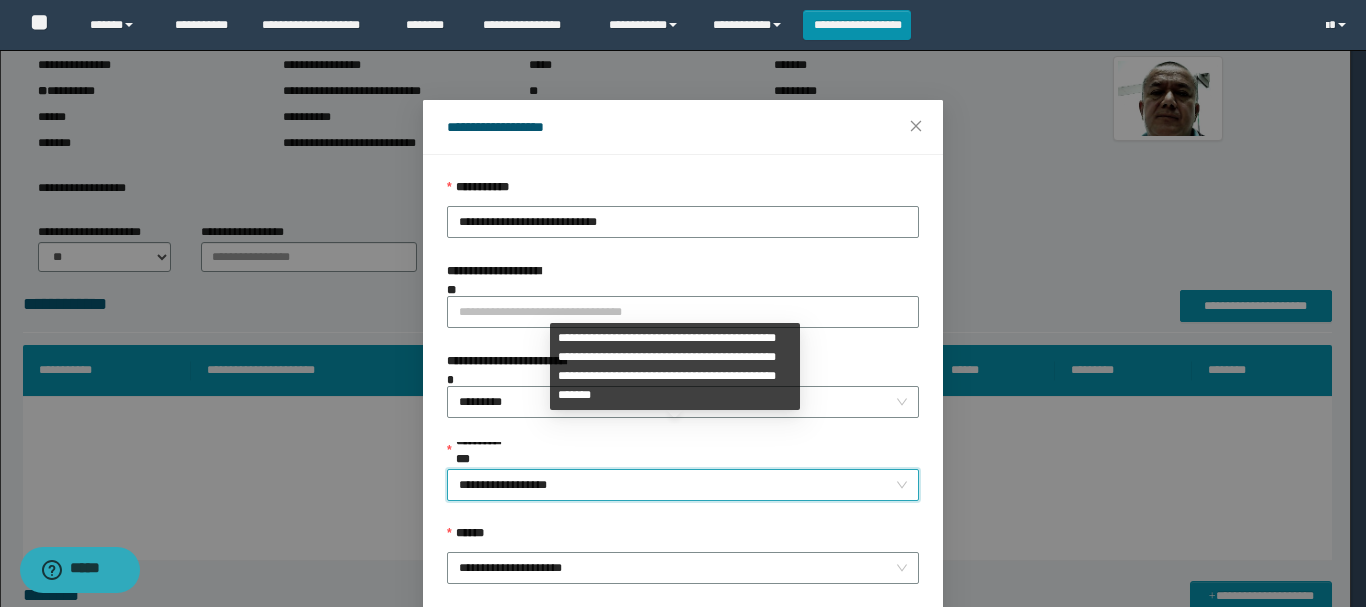 scroll, scrollTop: 145, scrollLeft: 0, axis: vertical 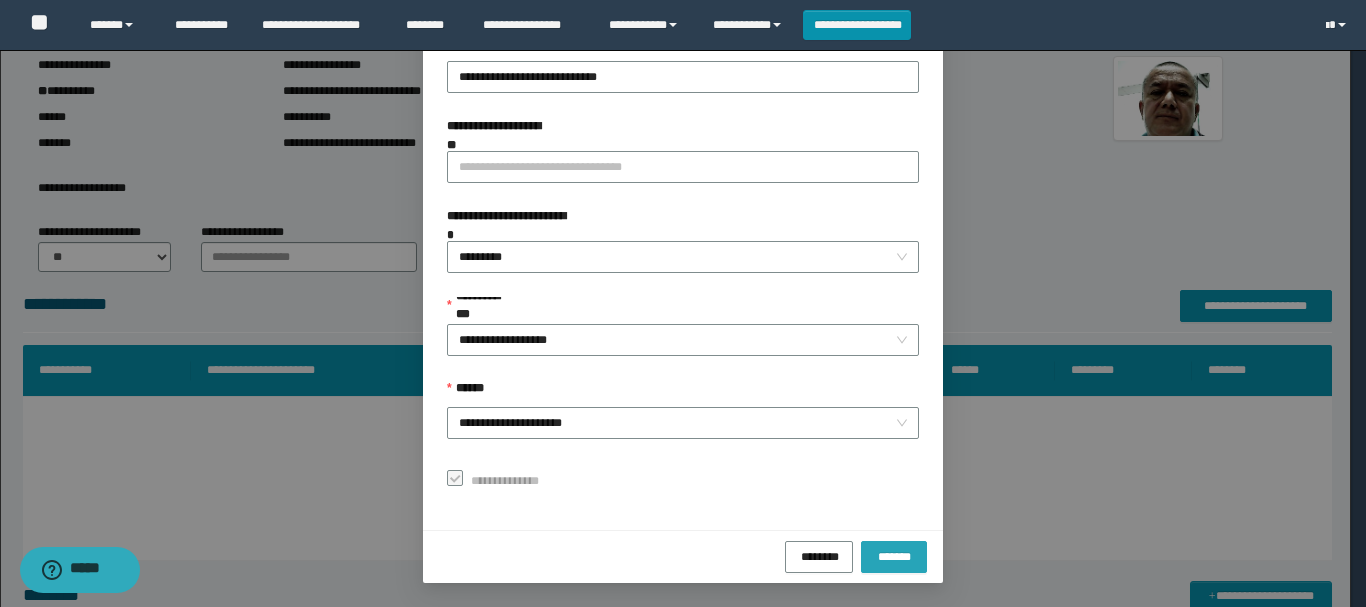 click on "*******" at bounding box center [894, 555] 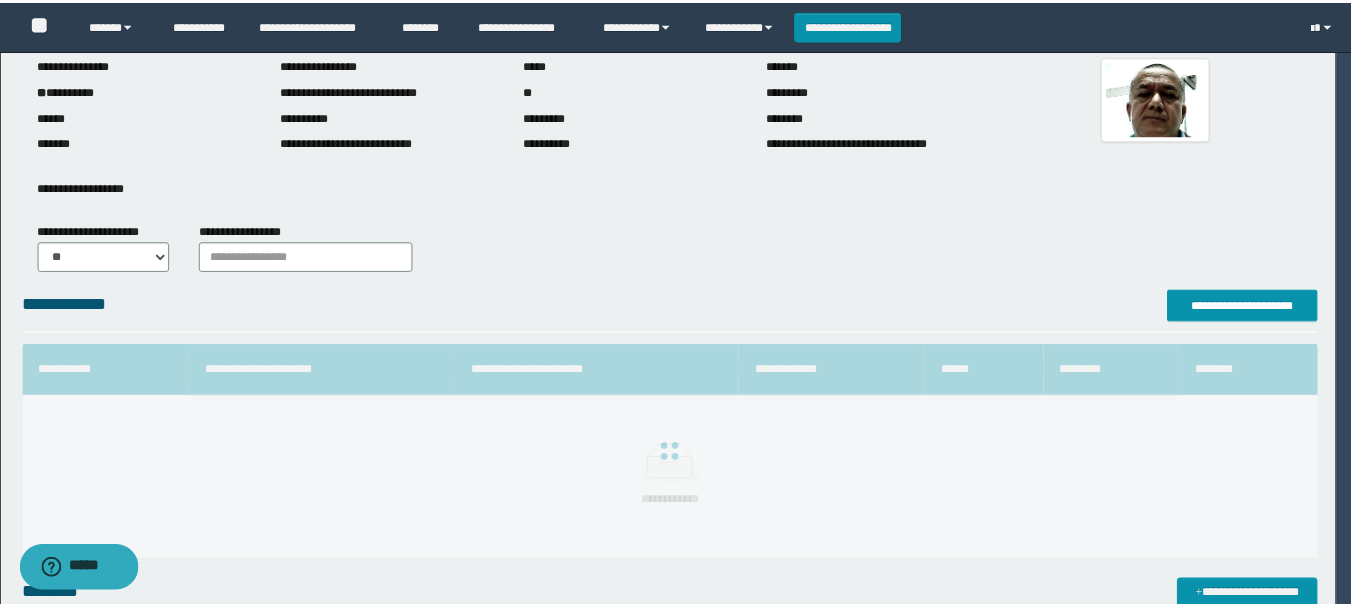 scroll, scrollTop: 98, scrollLeft: 0, axis: vertical 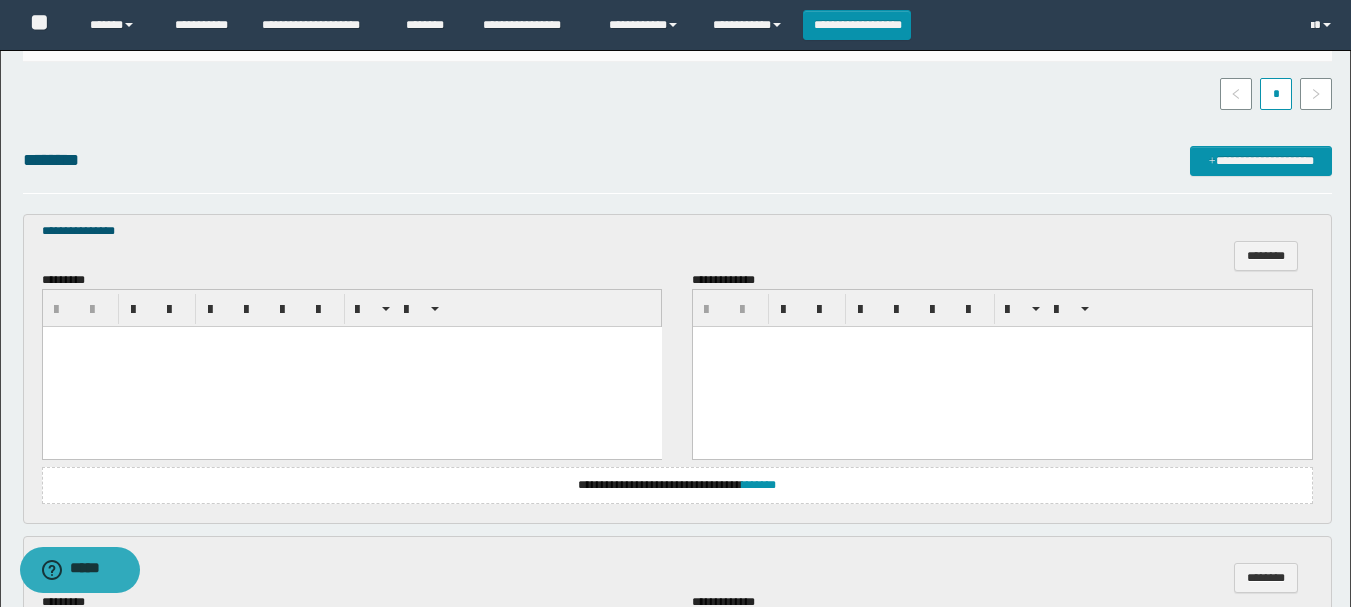 click at bounding box center [351, 367] 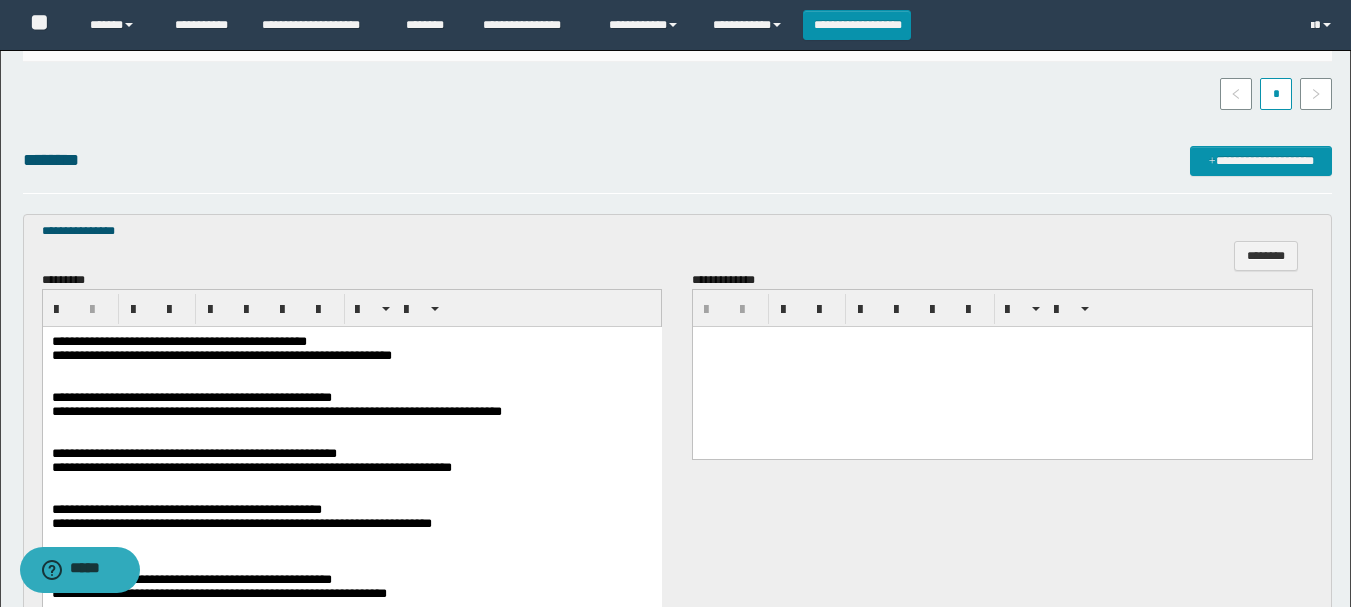 scroll, scrollTop: 600, scrollLeft: 0, axis: vertical 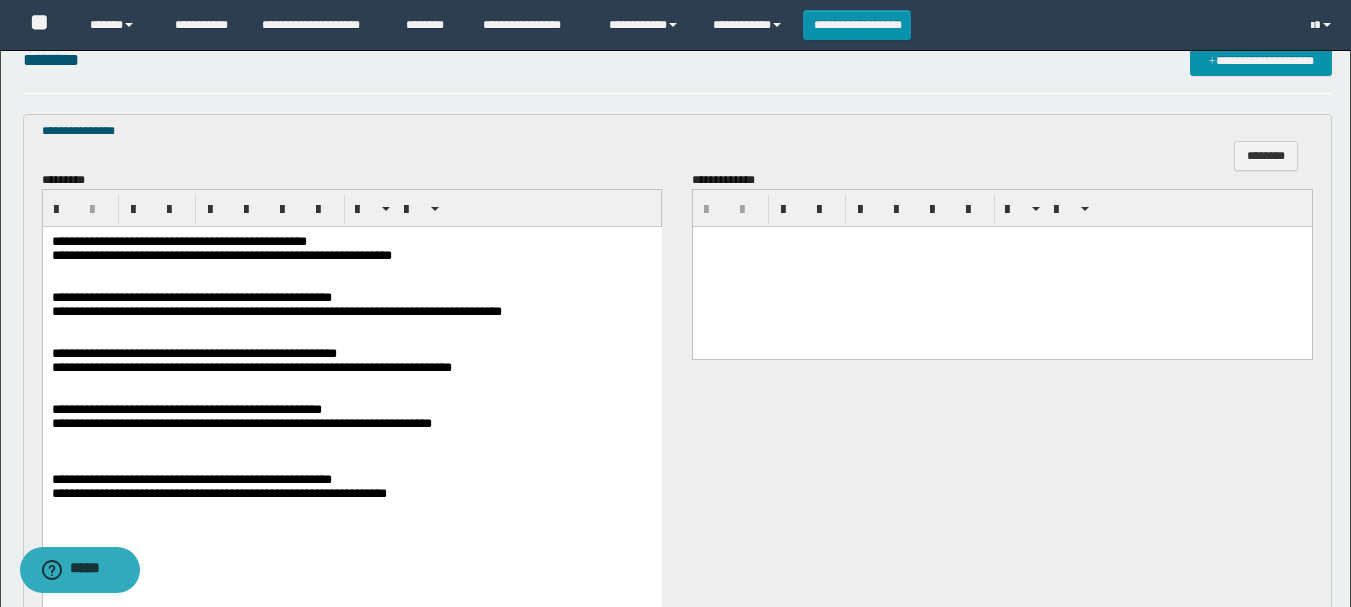 click on "**********" at bounding box center [178, 241] 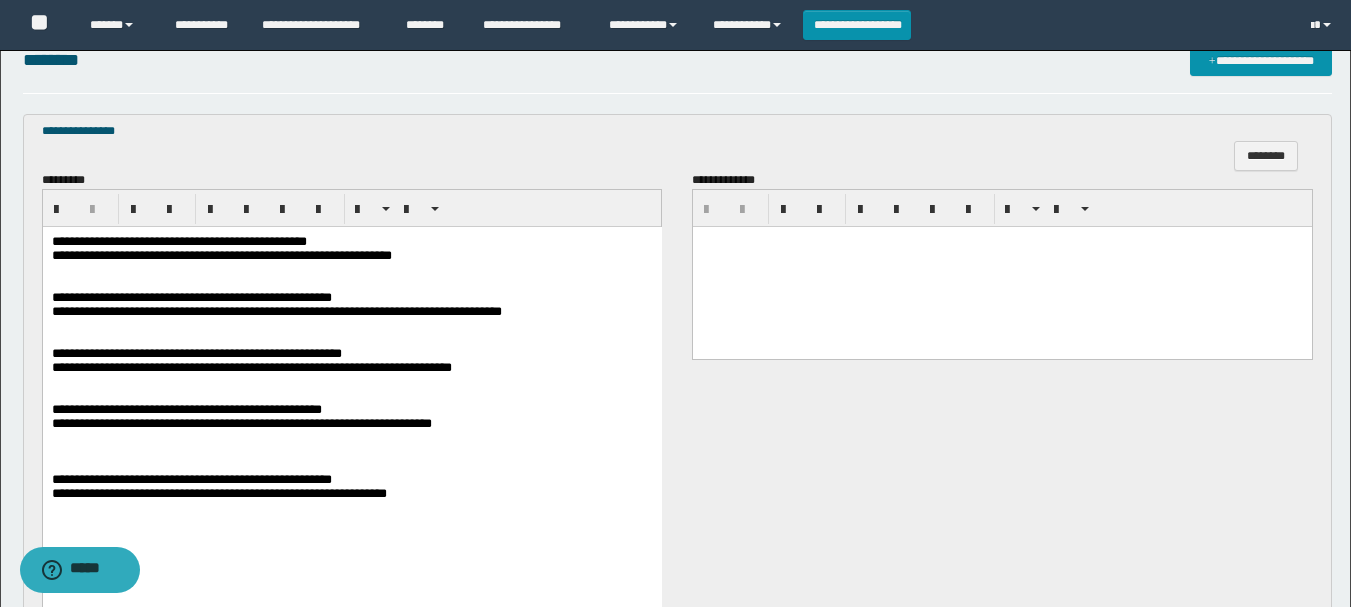 click on "**********" at bounding box center (186, 409) 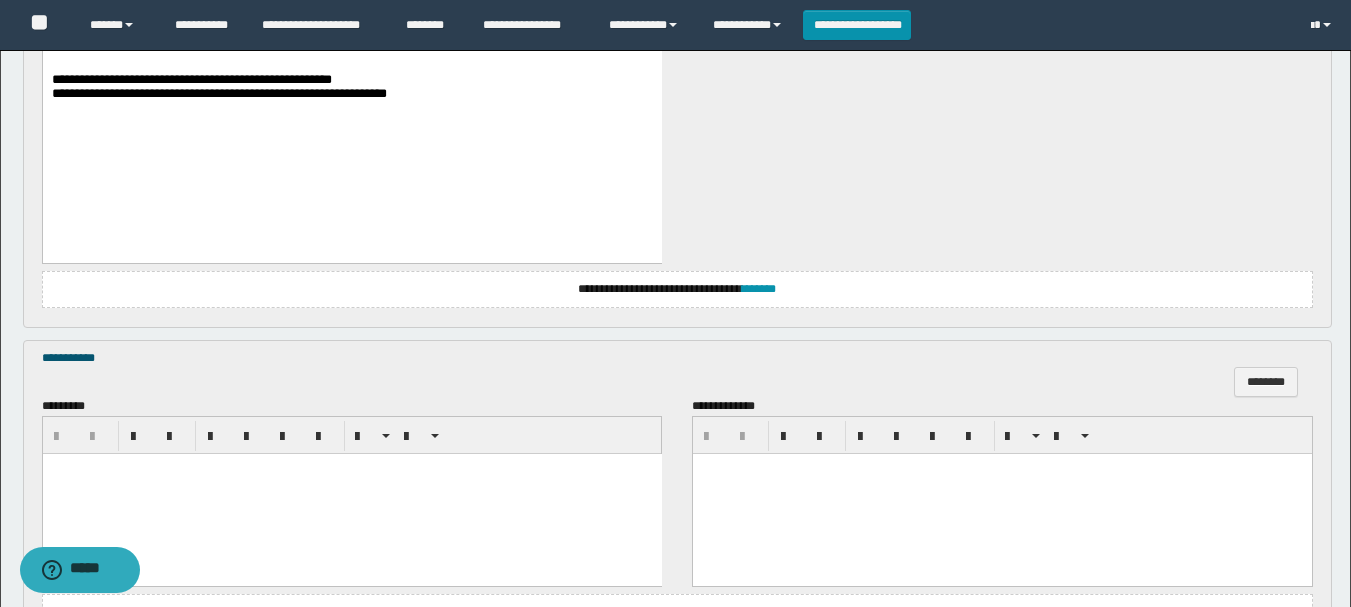 scroll, scrollTop: 1200, scrollLeft: 0, axis: vertical 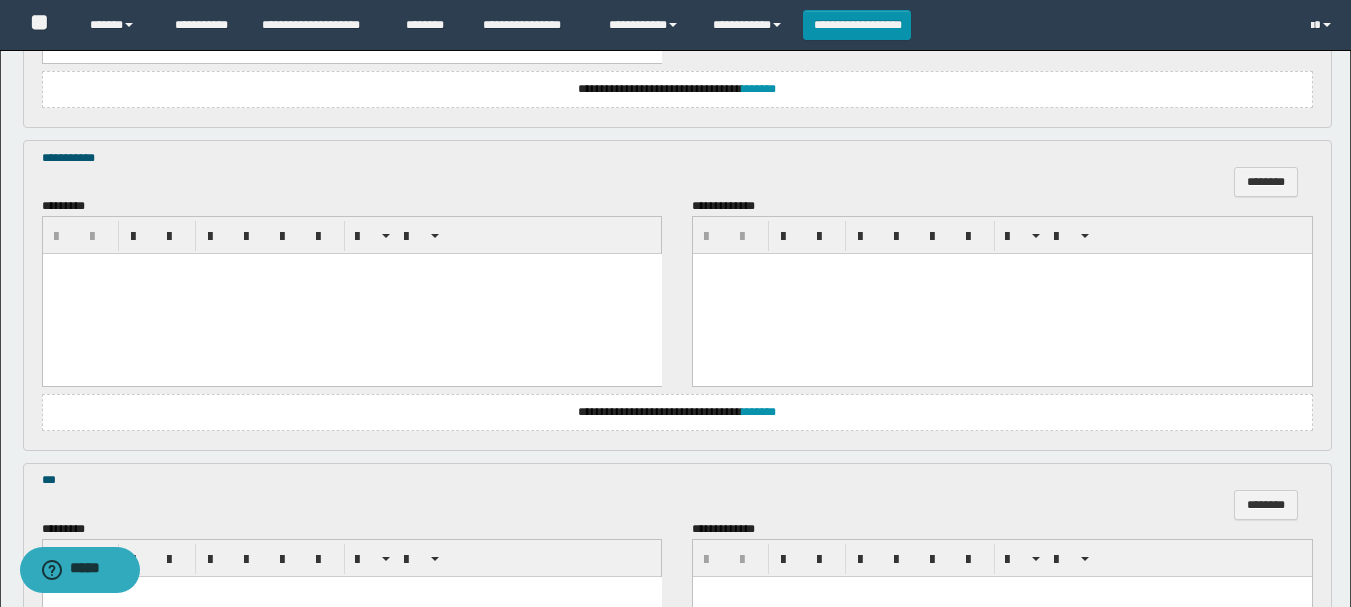 click at bounding box center (351, 269) 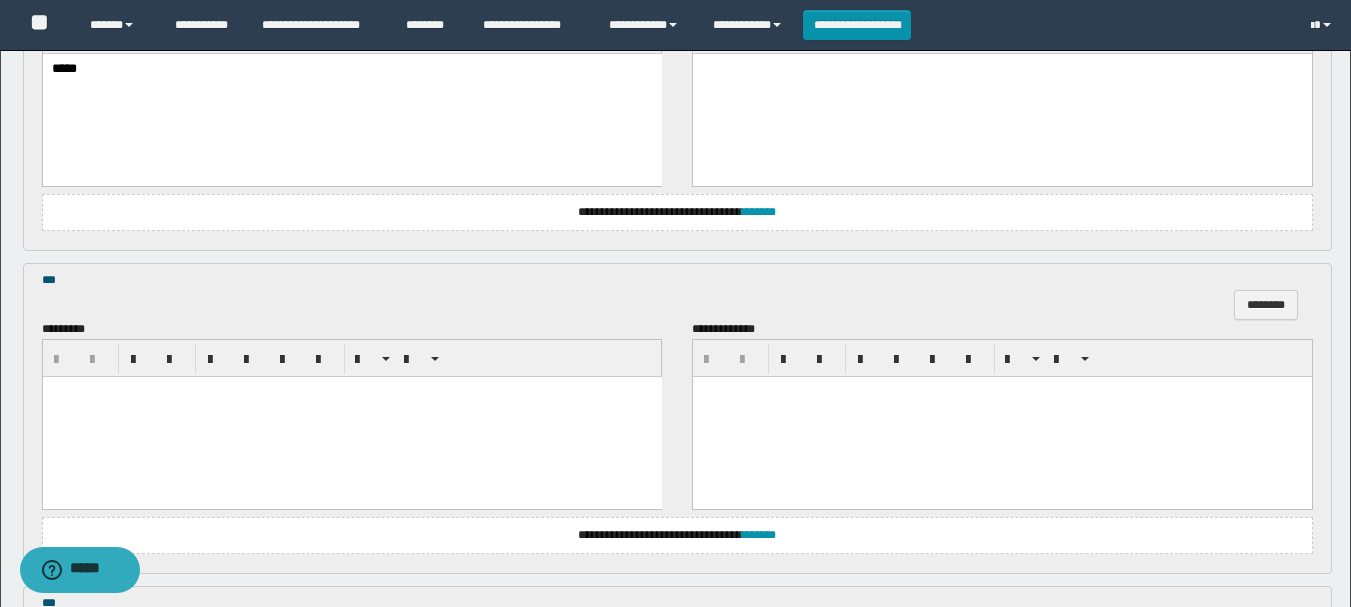 scroll, scrollTop: 1500, scrollLeft: 0, axis: vertical 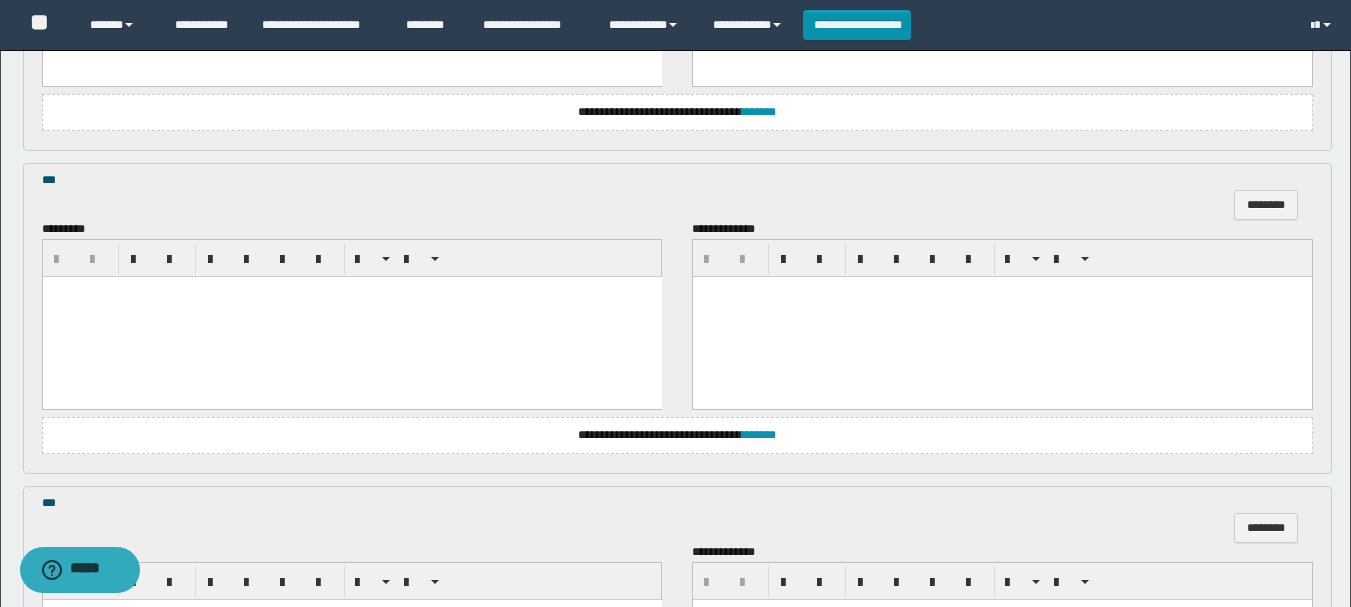 click at bounding box center [351, 316] 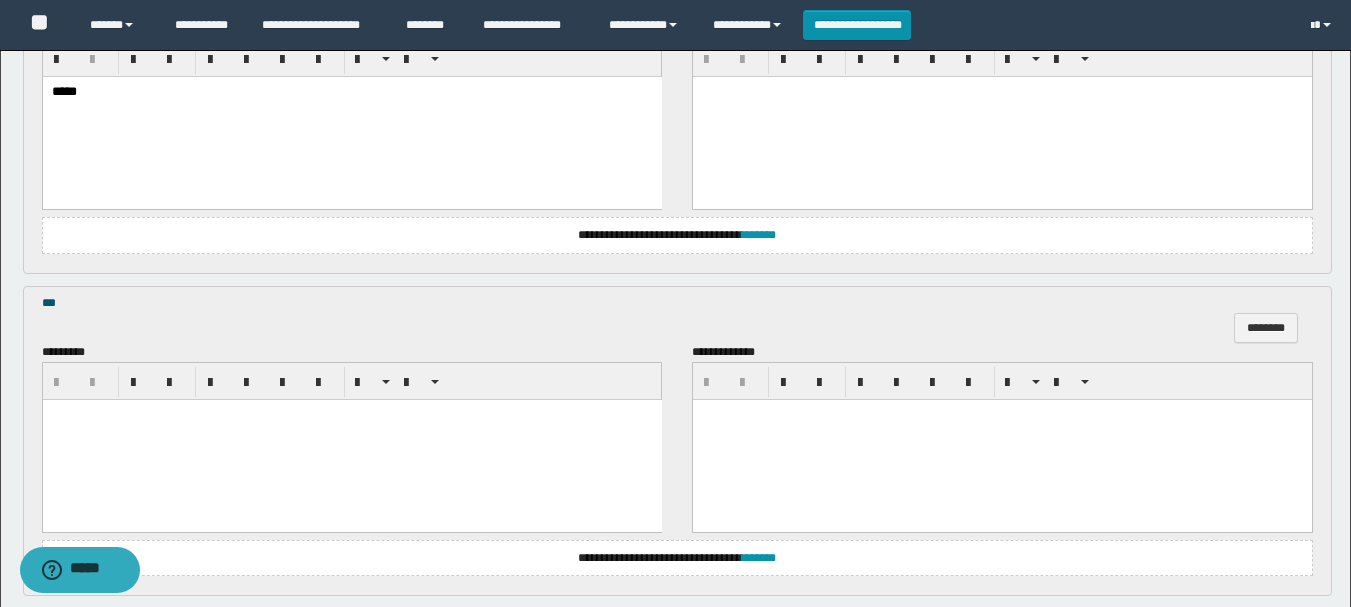 scroll, scrollTop: 1800, scrollLeft: 0, axis: vertical 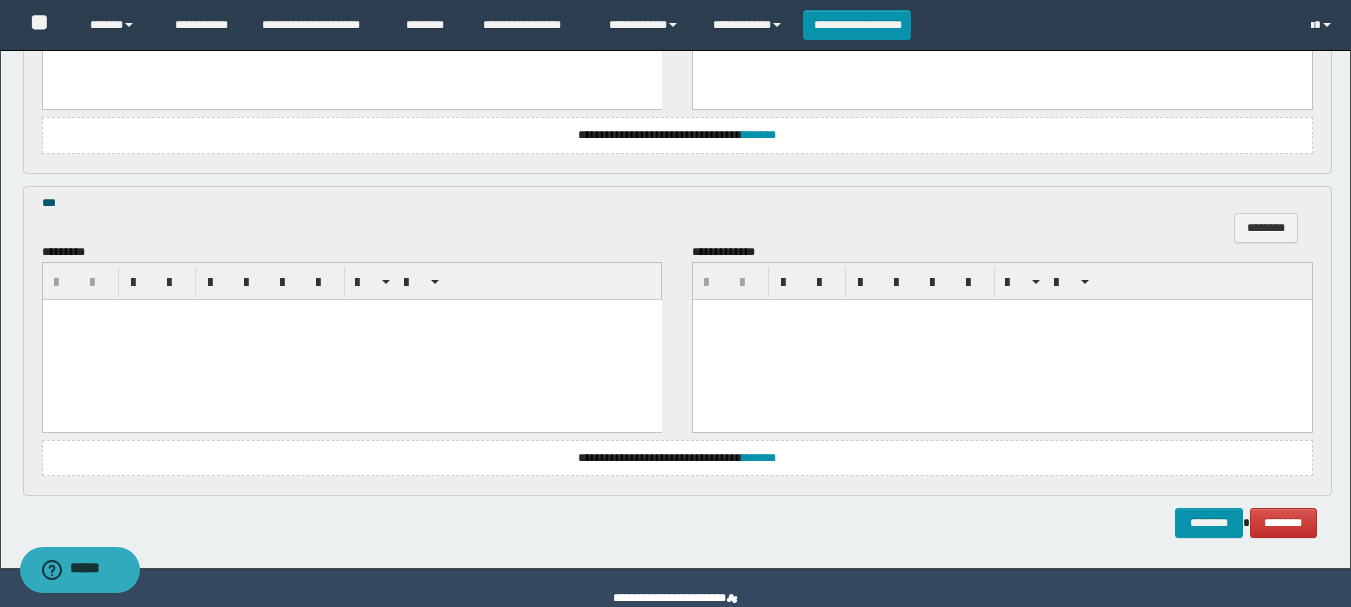 click at bounding box center (351, 339) 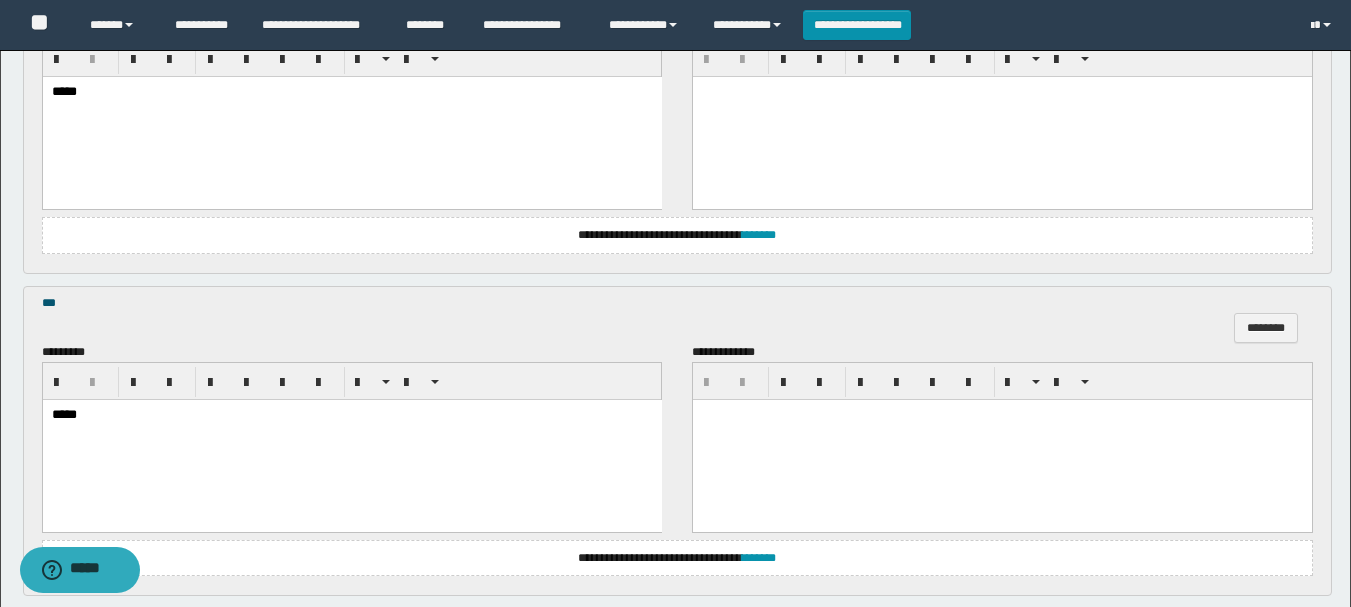 scroll, scrollTop: 1840, scrollLeft: 0, axis: vertical 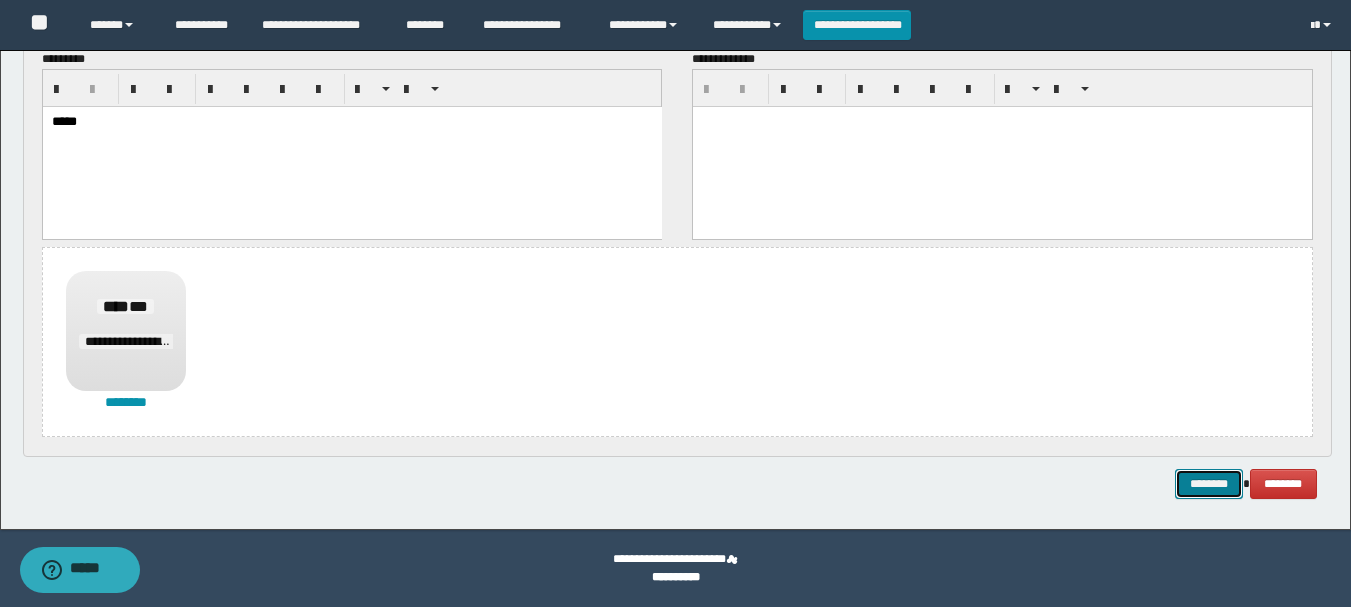 click on "********" at bounding box center [1209, 484] 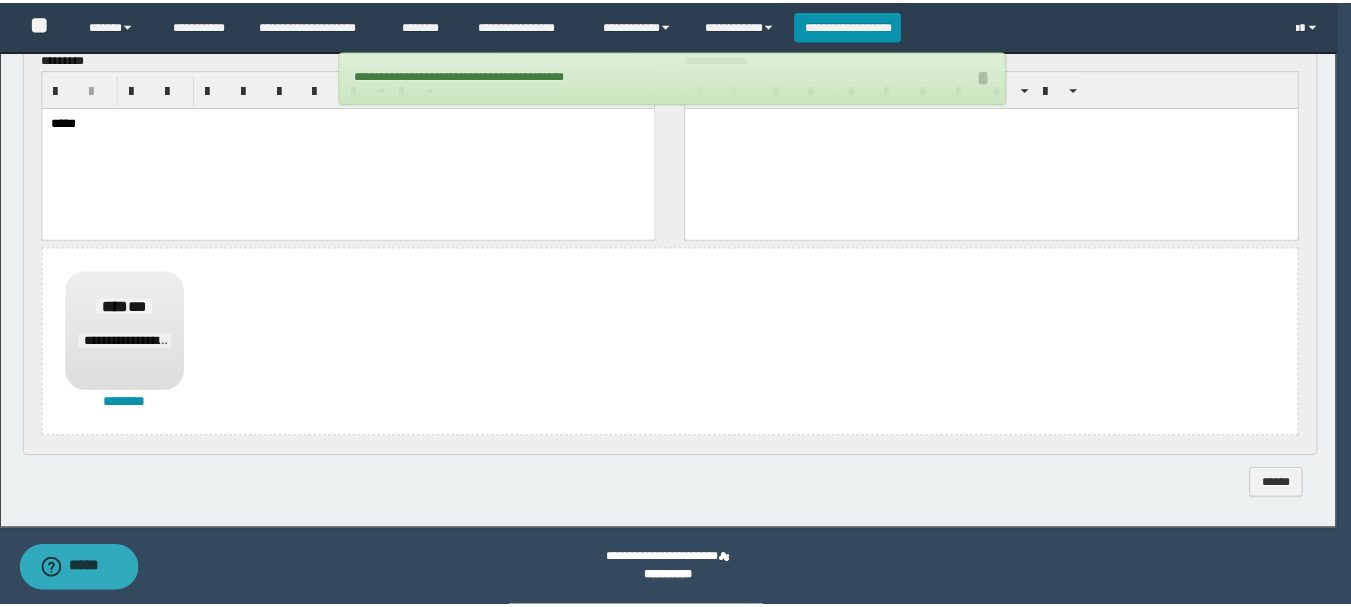 scroll, scrollTop: 1974, scrollLeft: 0, axis: vertical 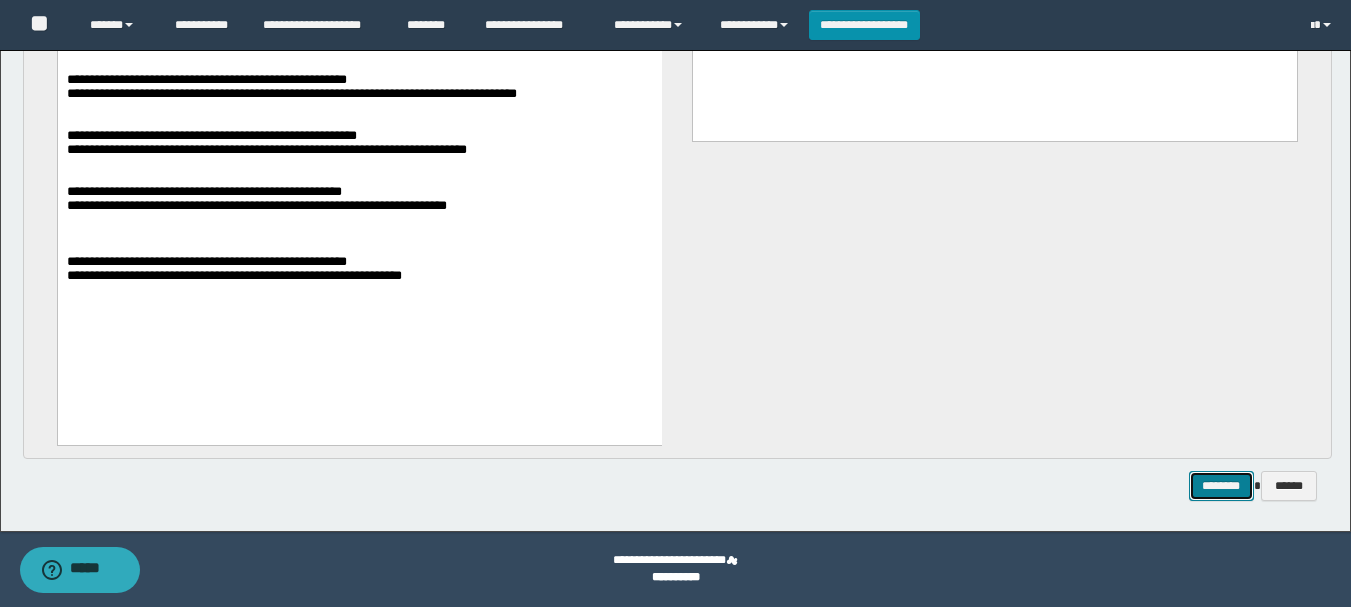 click on "********" at bounding box center [1221, 486] 